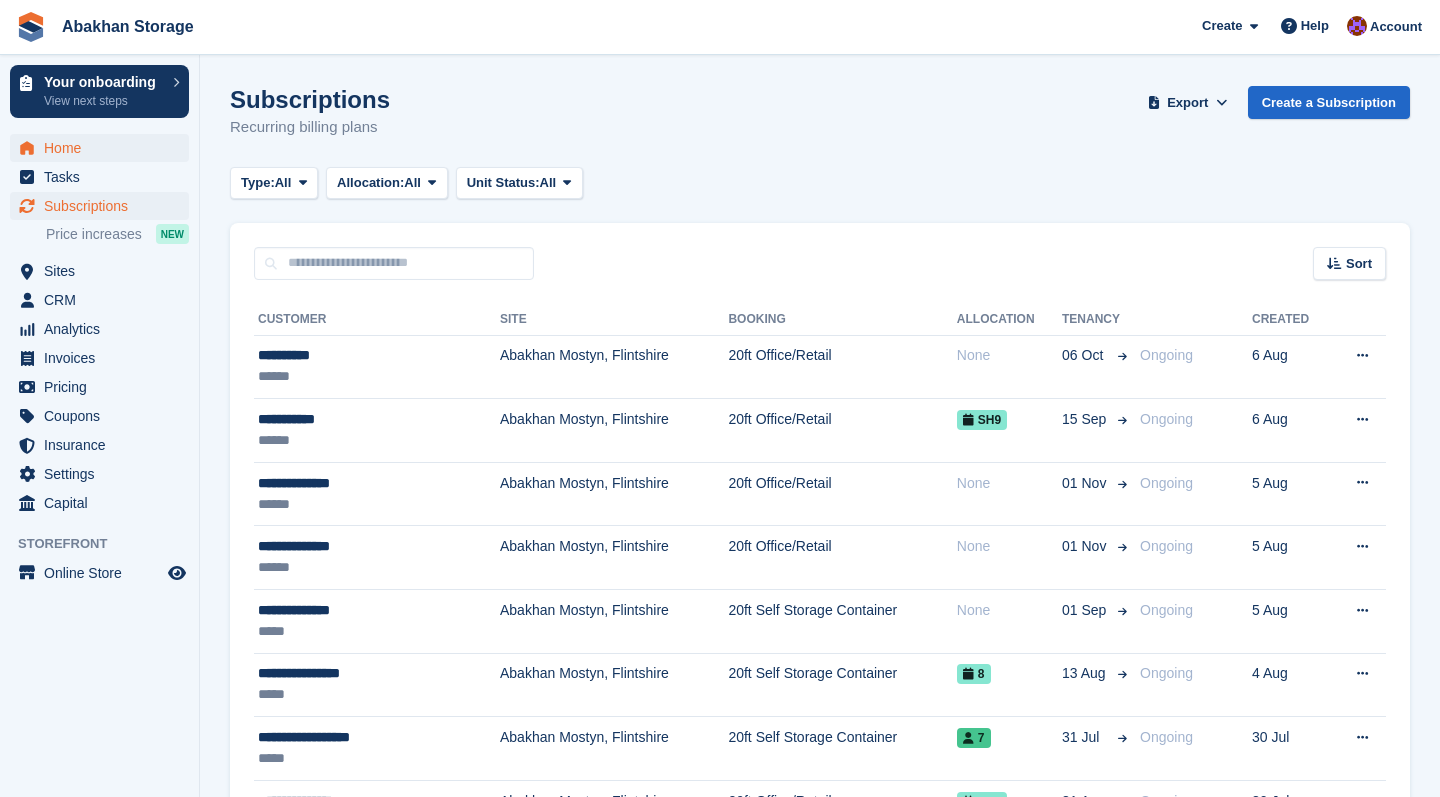 scroll, scrollTop: 0, scrollLeft: 0, axis: both 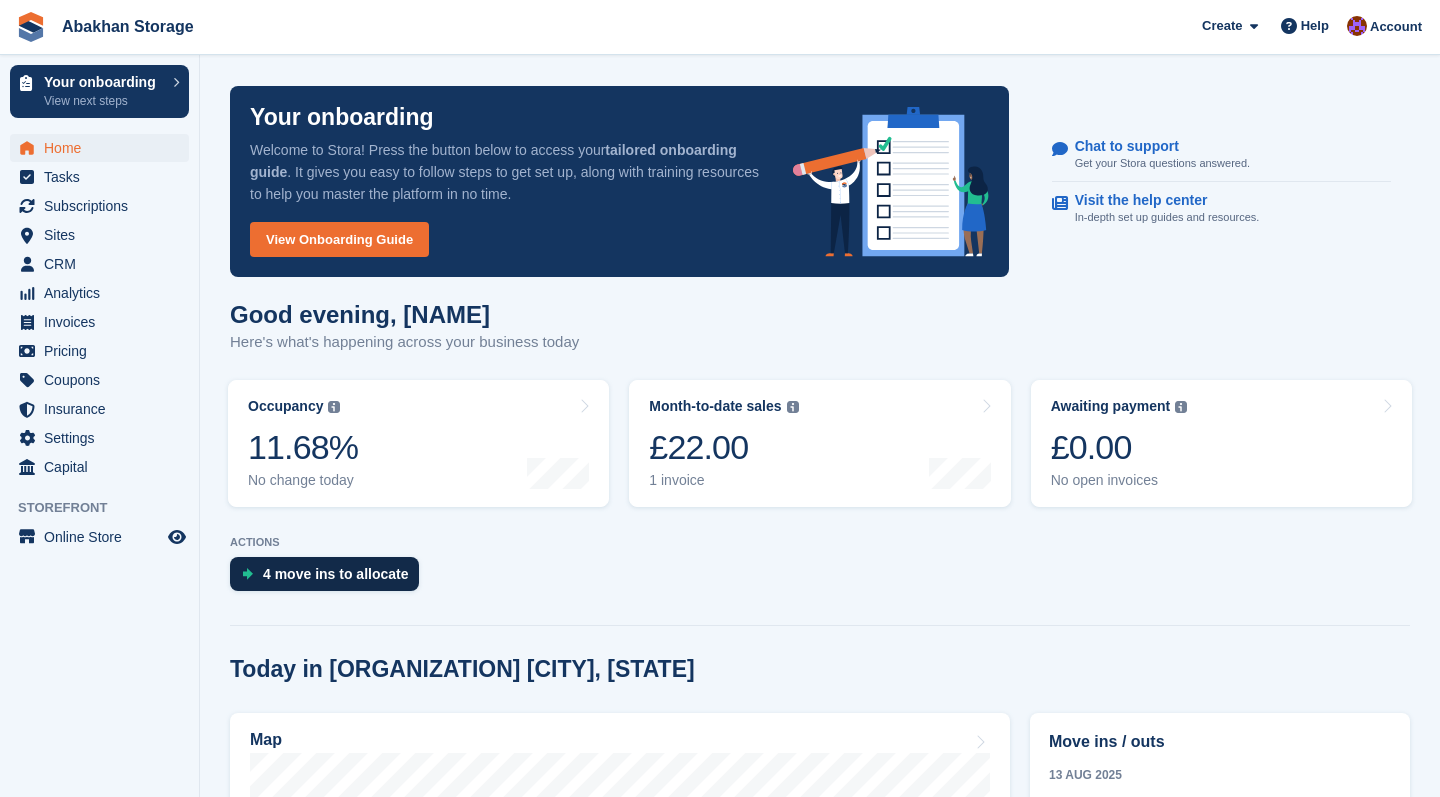 click on "4
move ins to allocate" at bounding box center [336, 574] 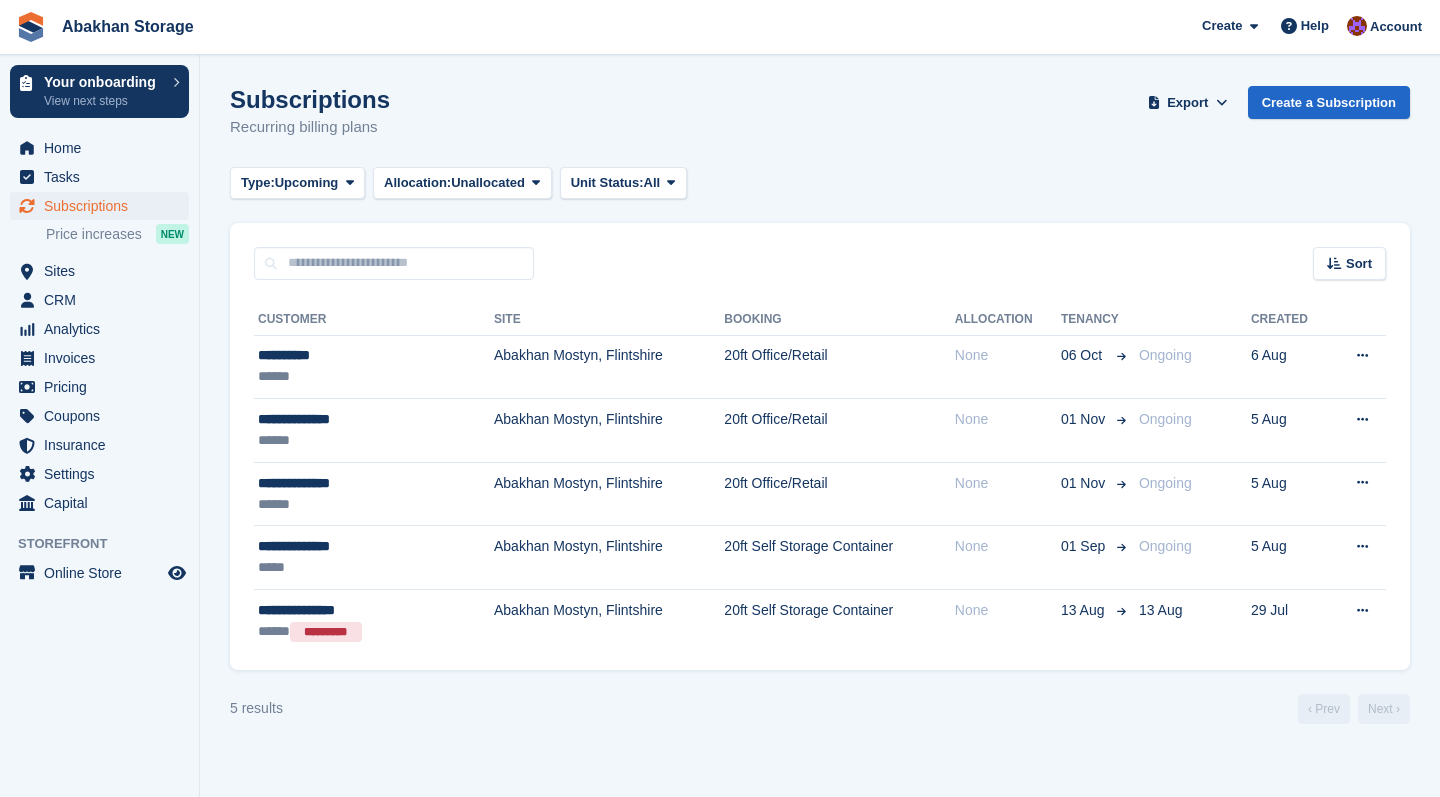 scroll, scrollTop: 0, scrollLeft: 0, axis: both 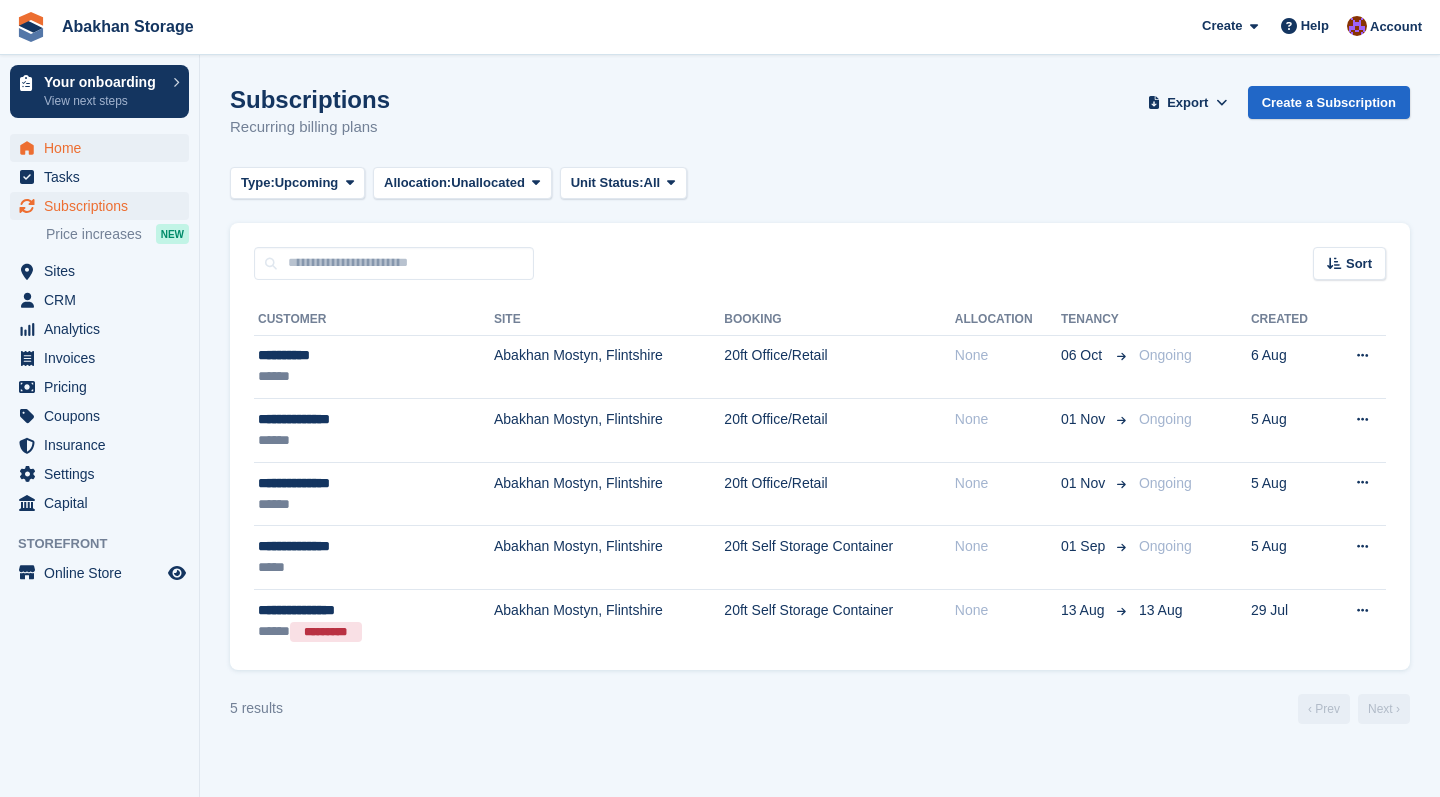 click on "Home" at bounding box center (104, 148) 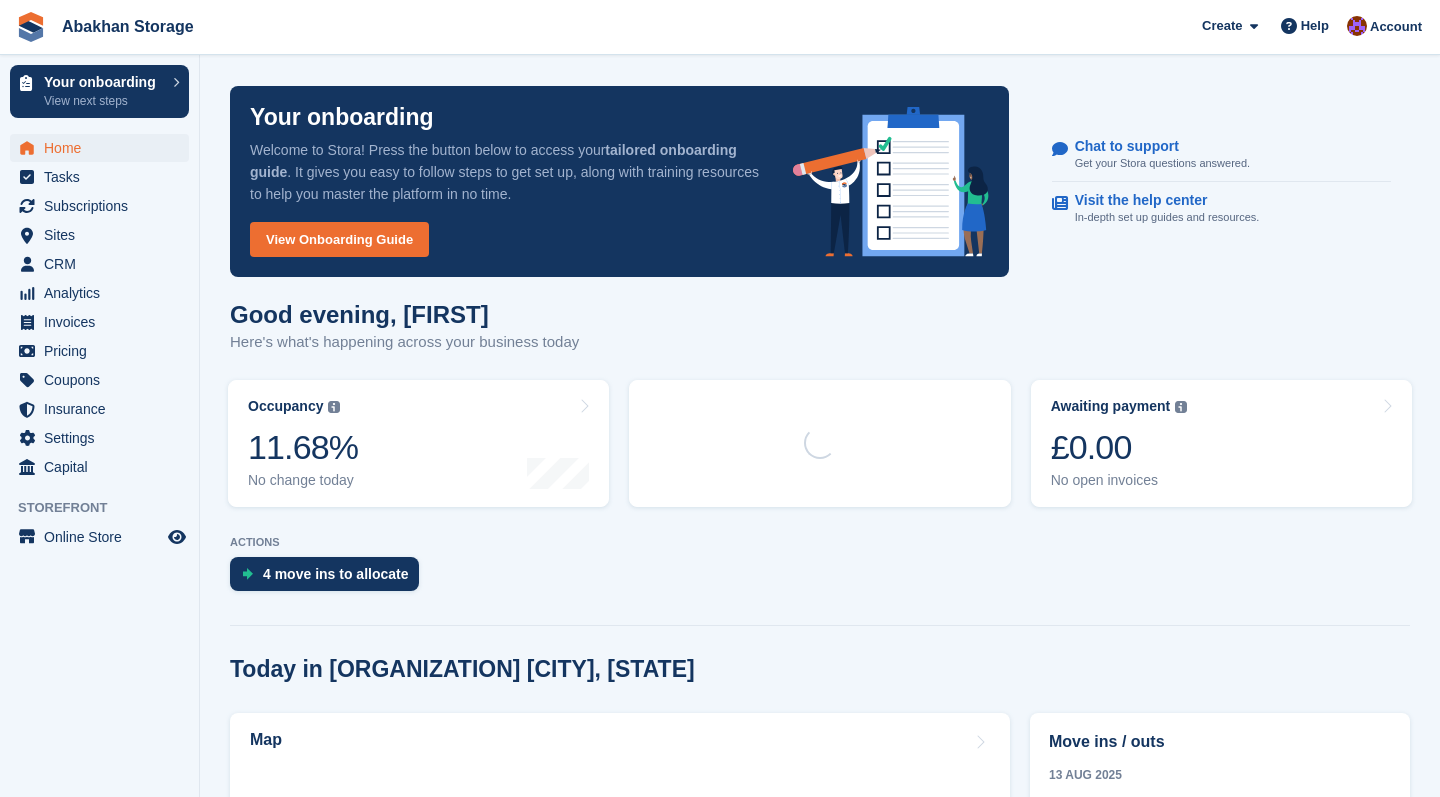 scroll, scrollTop: 0, scrollLeft: 0, axis: both 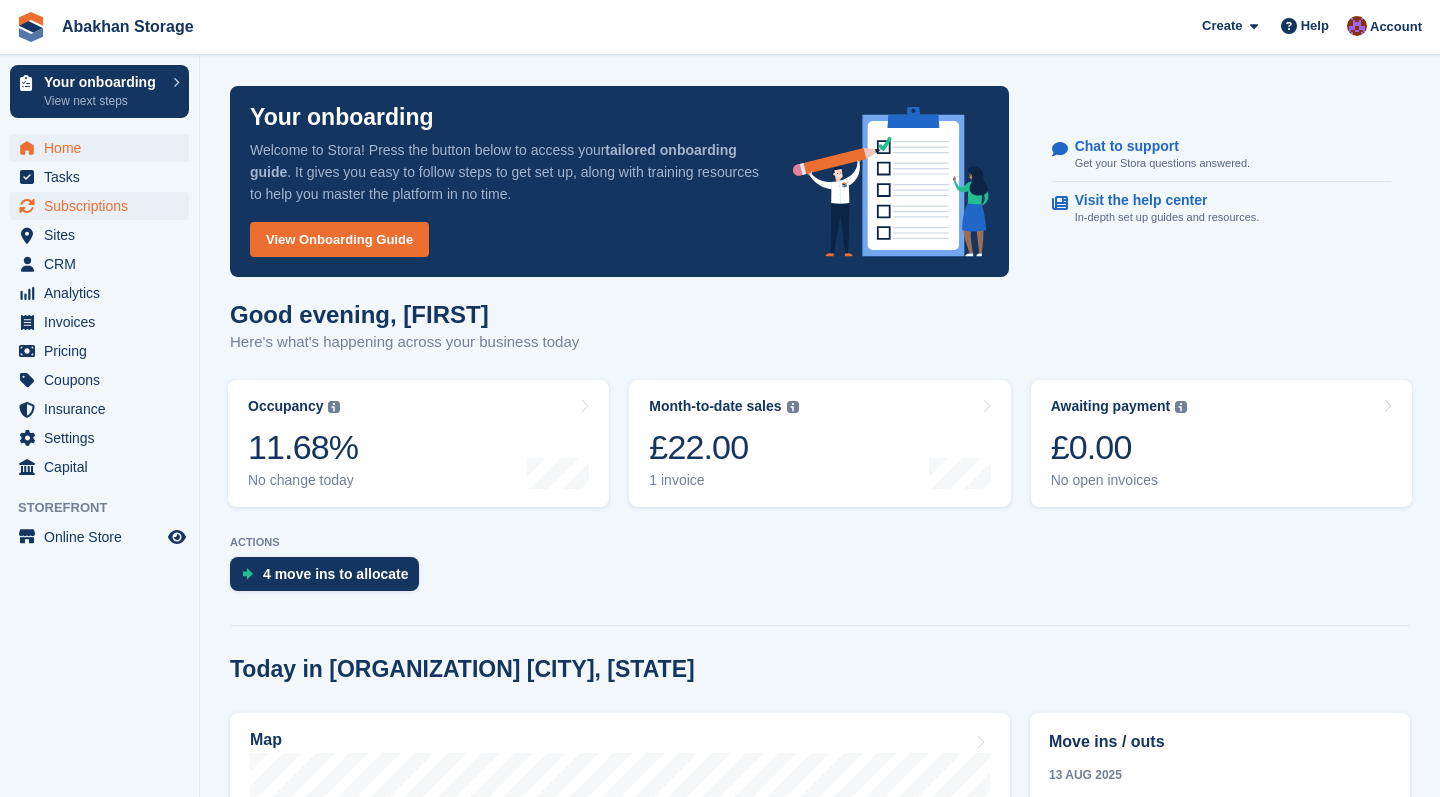 click on "Subscriptions" at bounding box center [104, 206] 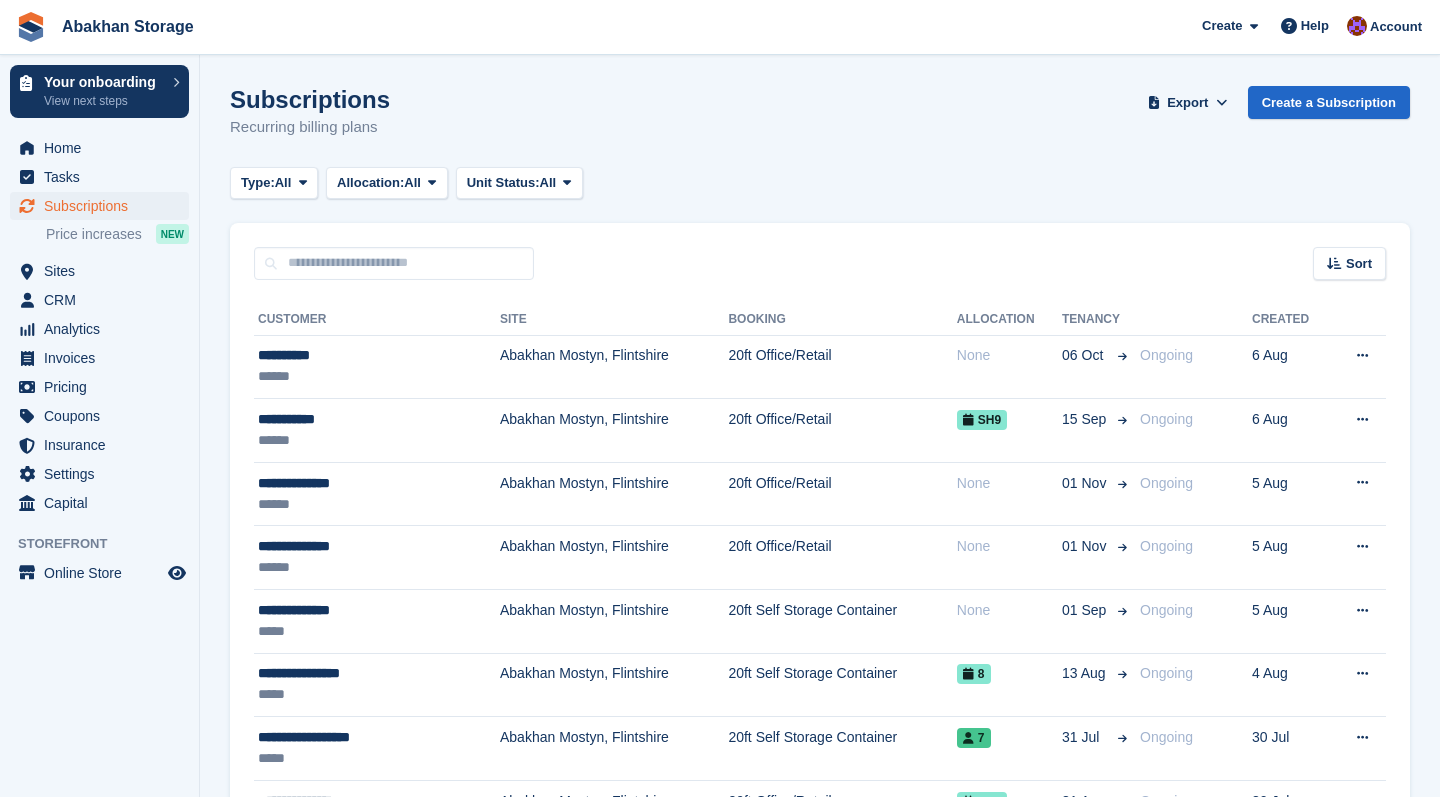 scroll, scrollTop: 0, scrollLeft: 0, axis: both 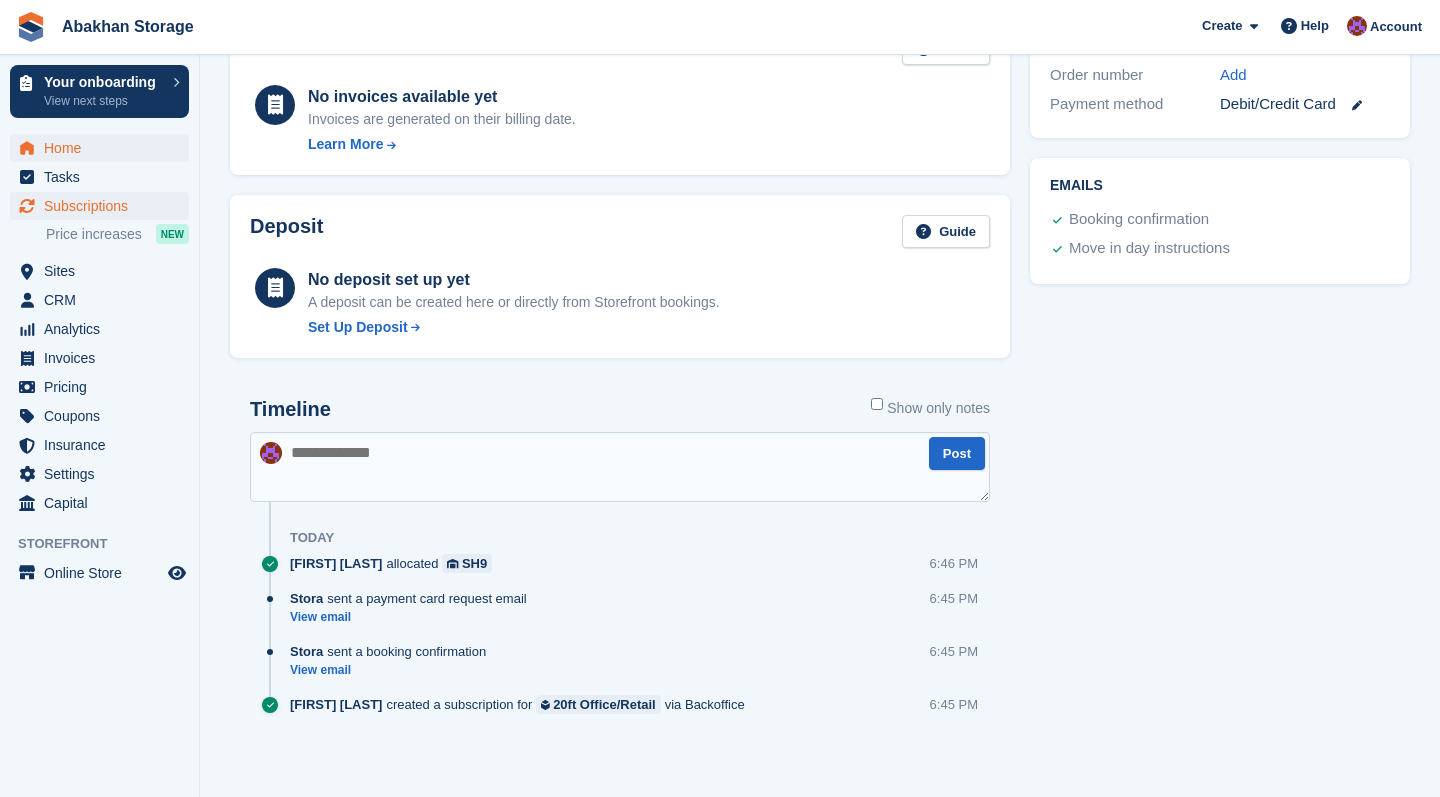 click on "Home" at bounding box center [104, 148] 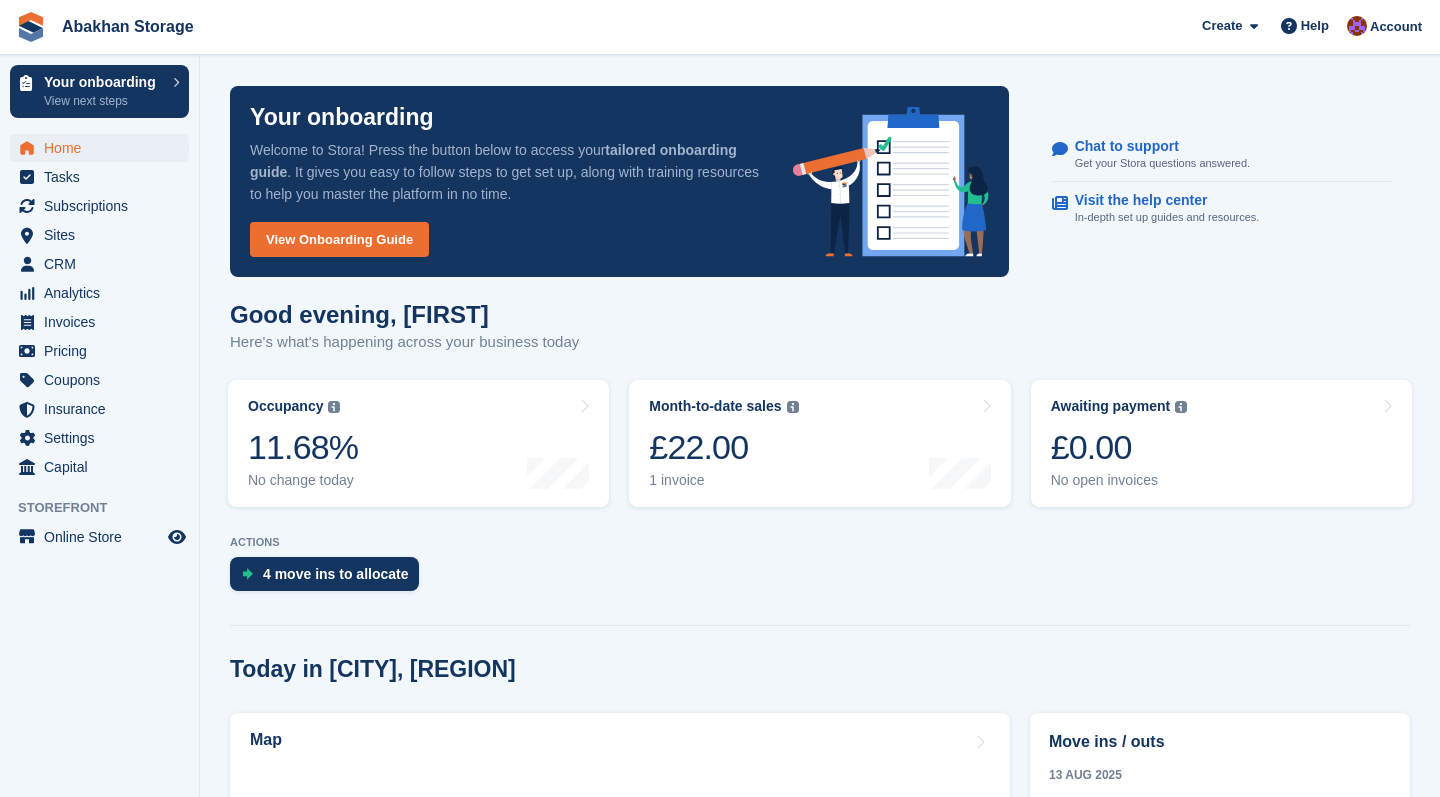 scroll, scrollTop: 0, scrollLeft: 0, axis: both 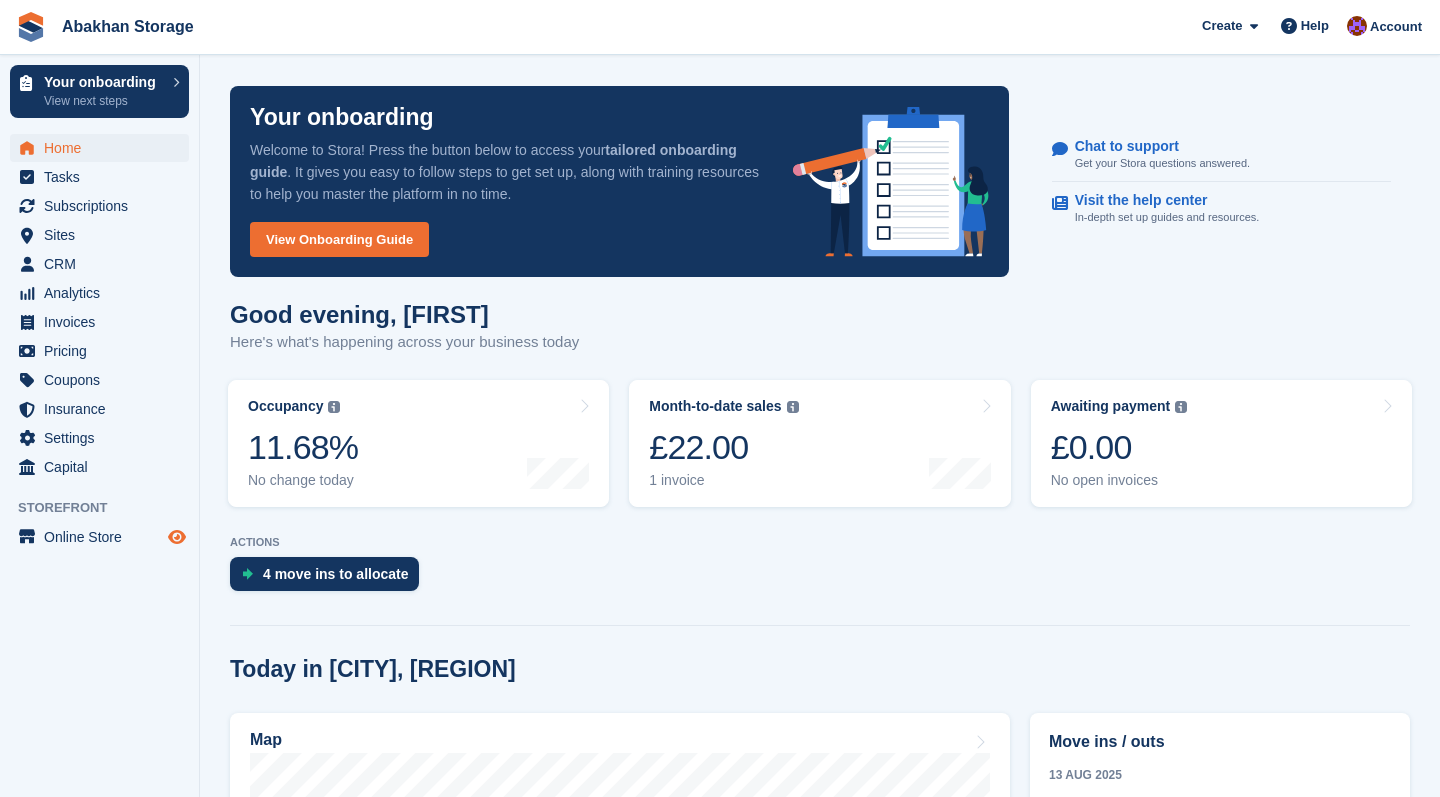 click at bounding box center (177, 537) 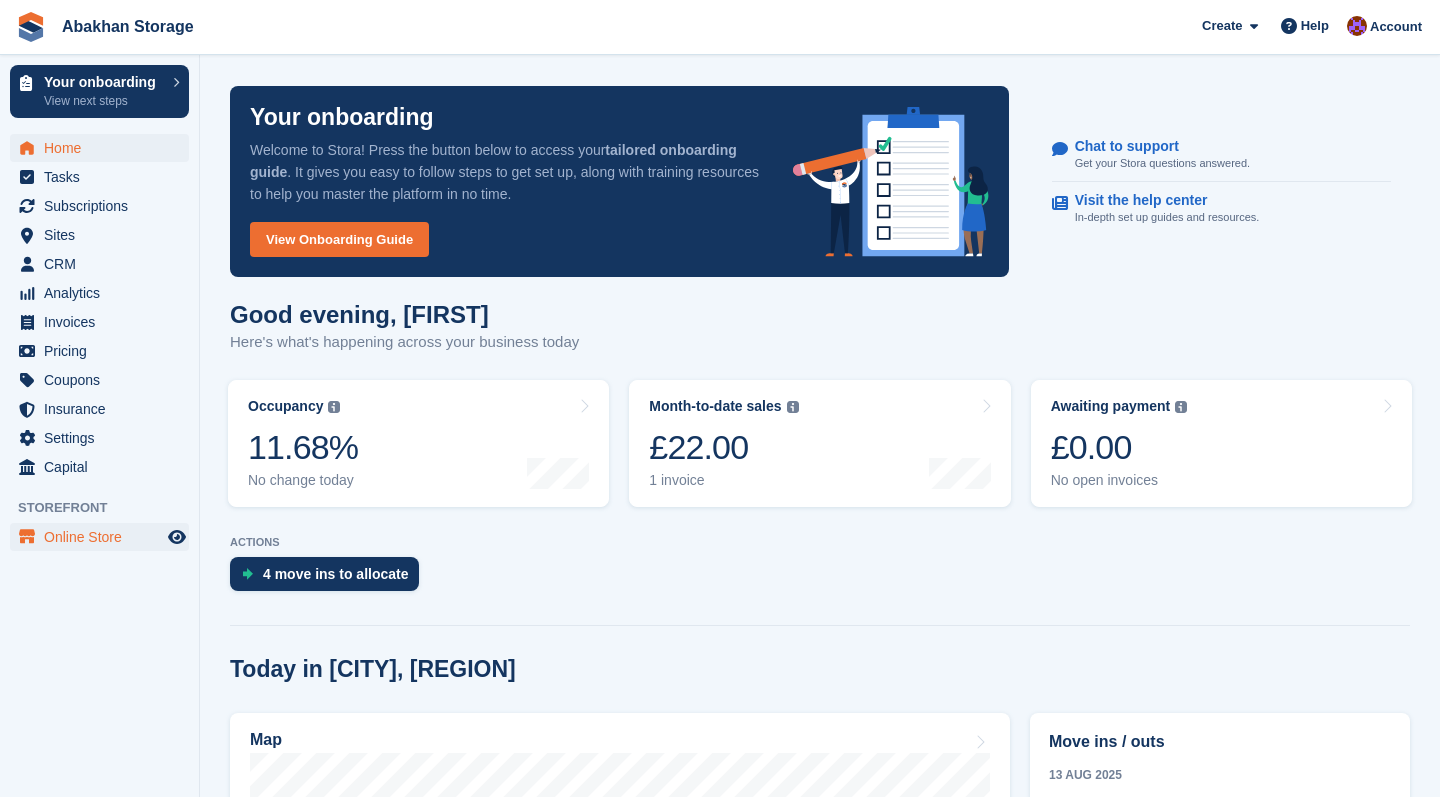 click on "Online Store" at bounding box center (104, 537) 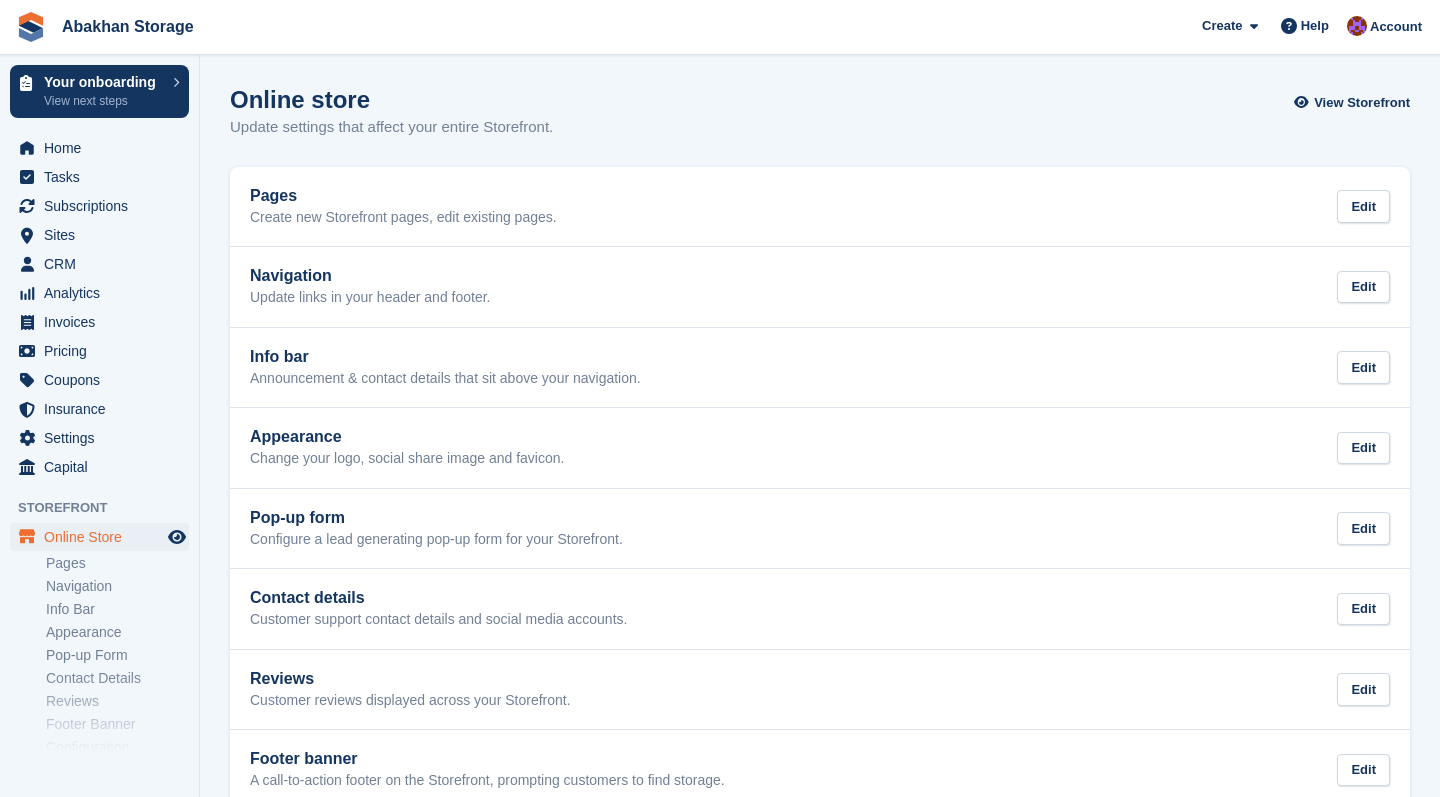scroll, scrollTop: 0, scrollLeft: 0, axis: both 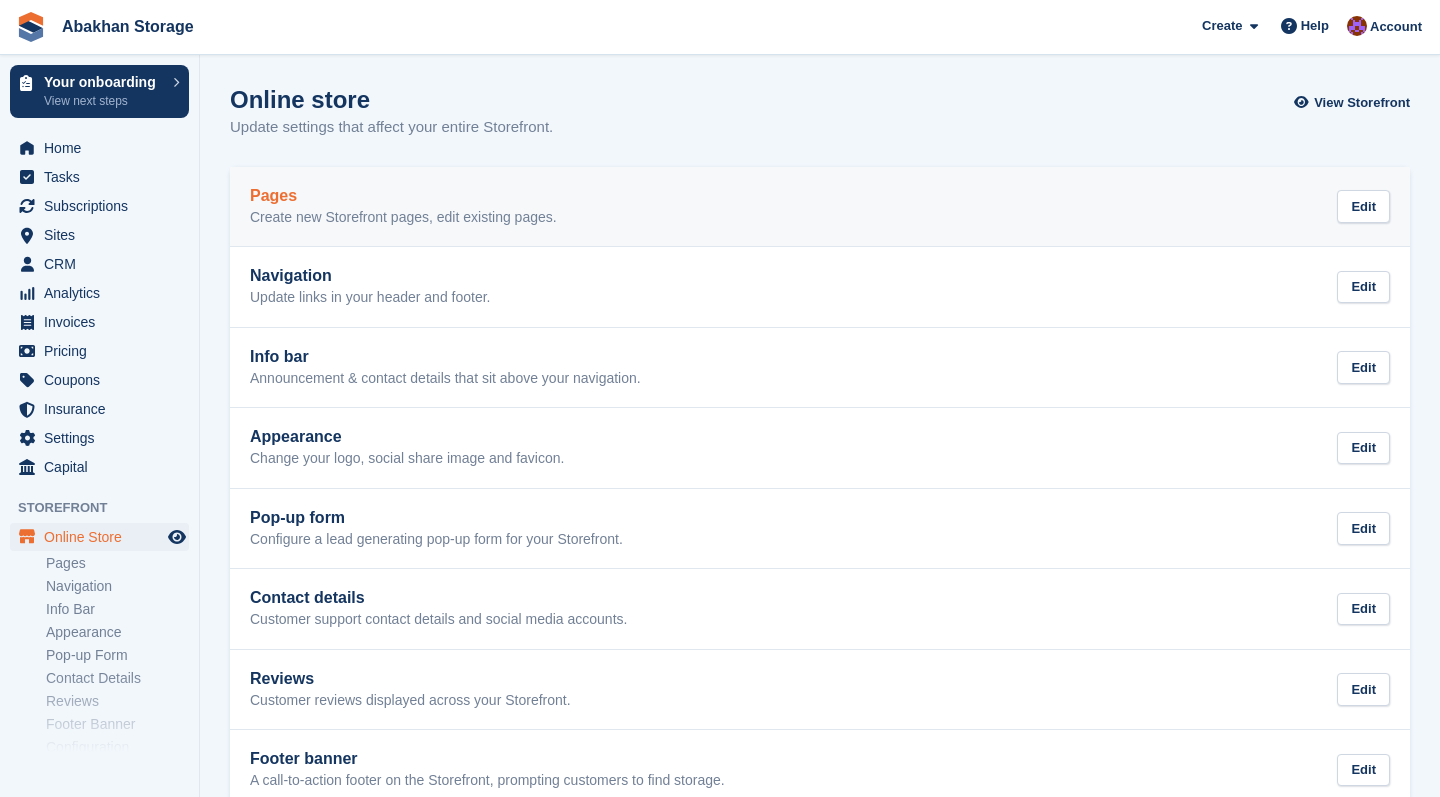 click on "Pages" at bounding box center (403, 196) 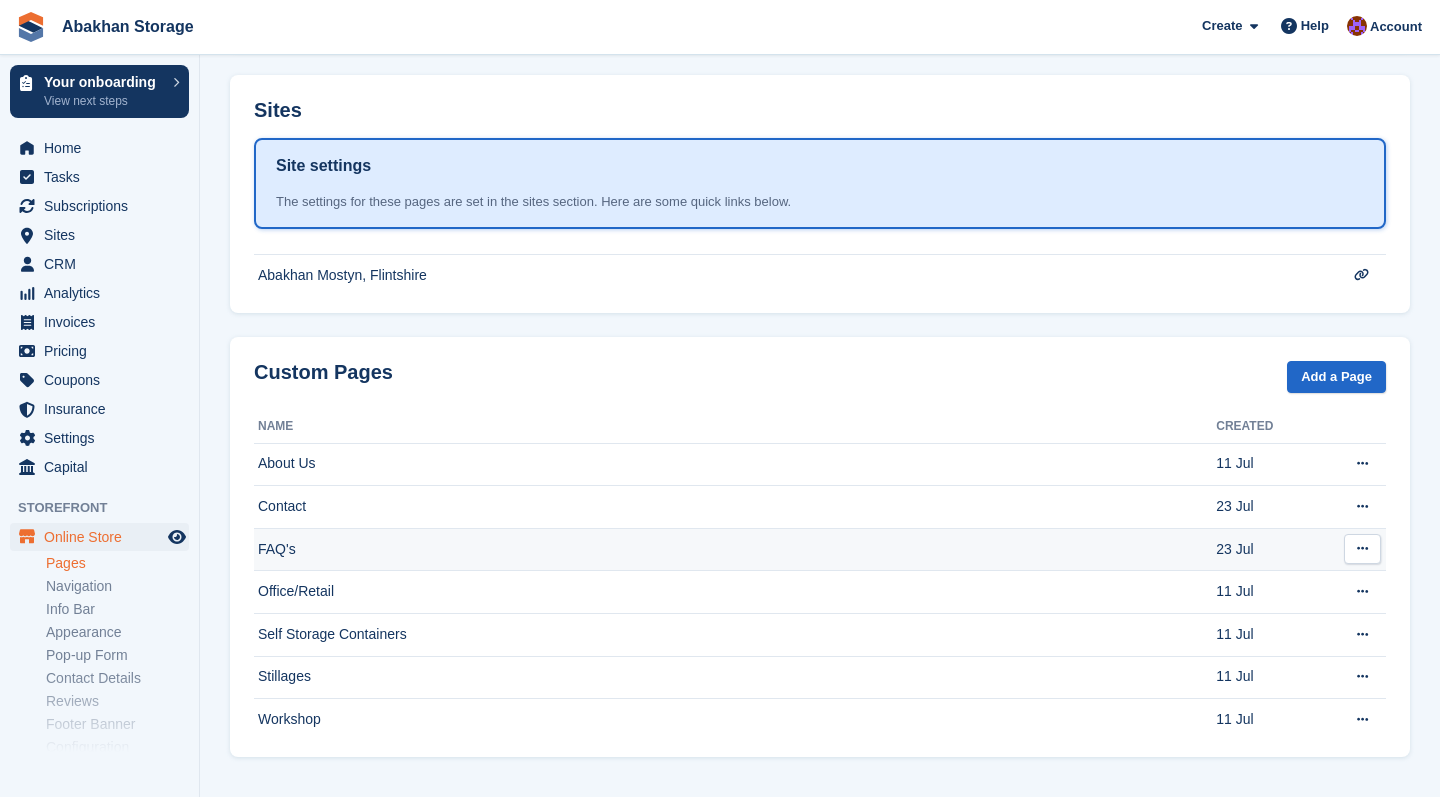 scroll, scrollTop: 433, scrollLeft: 0, axis: vertical 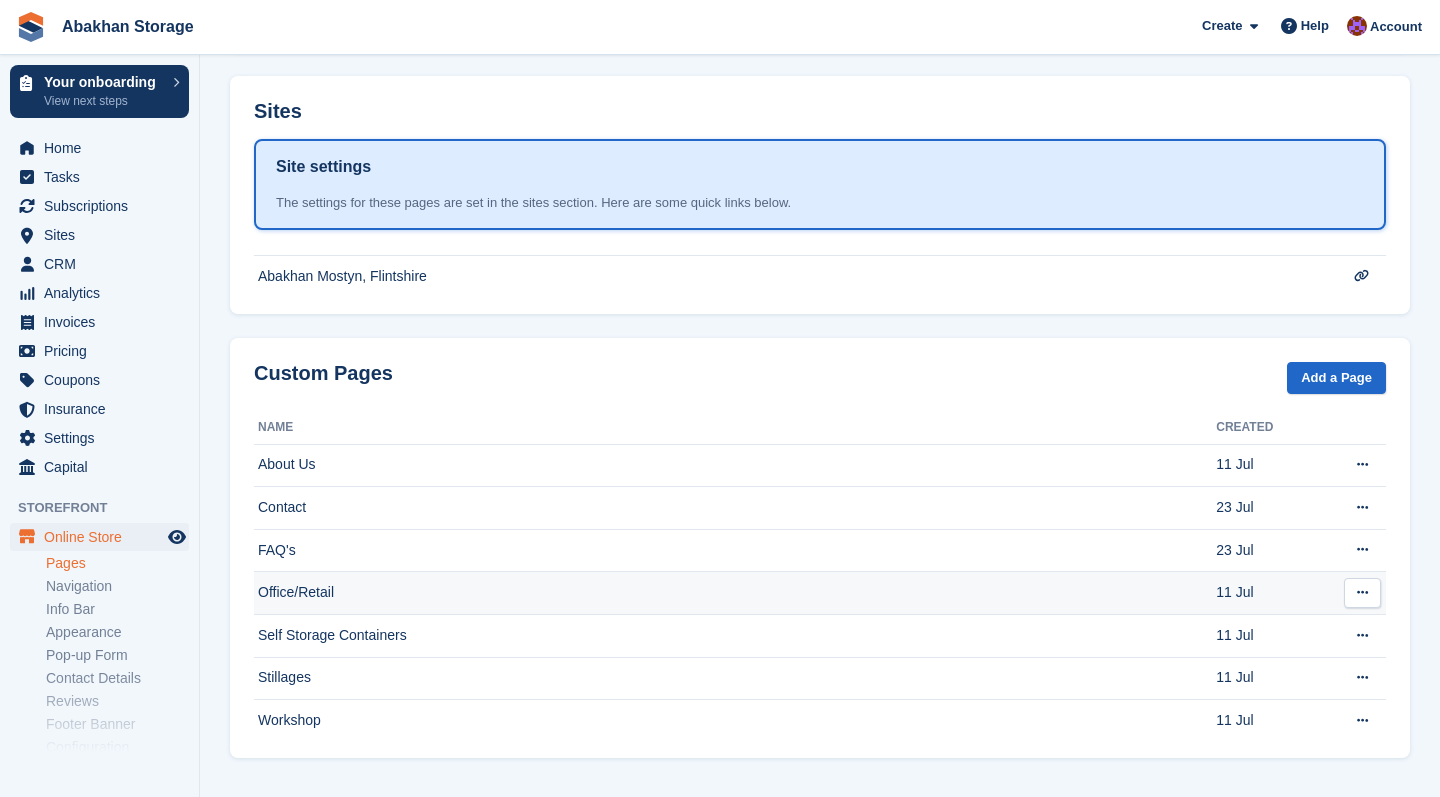 click on "Office/Retail" at bounding box center (735, 593) 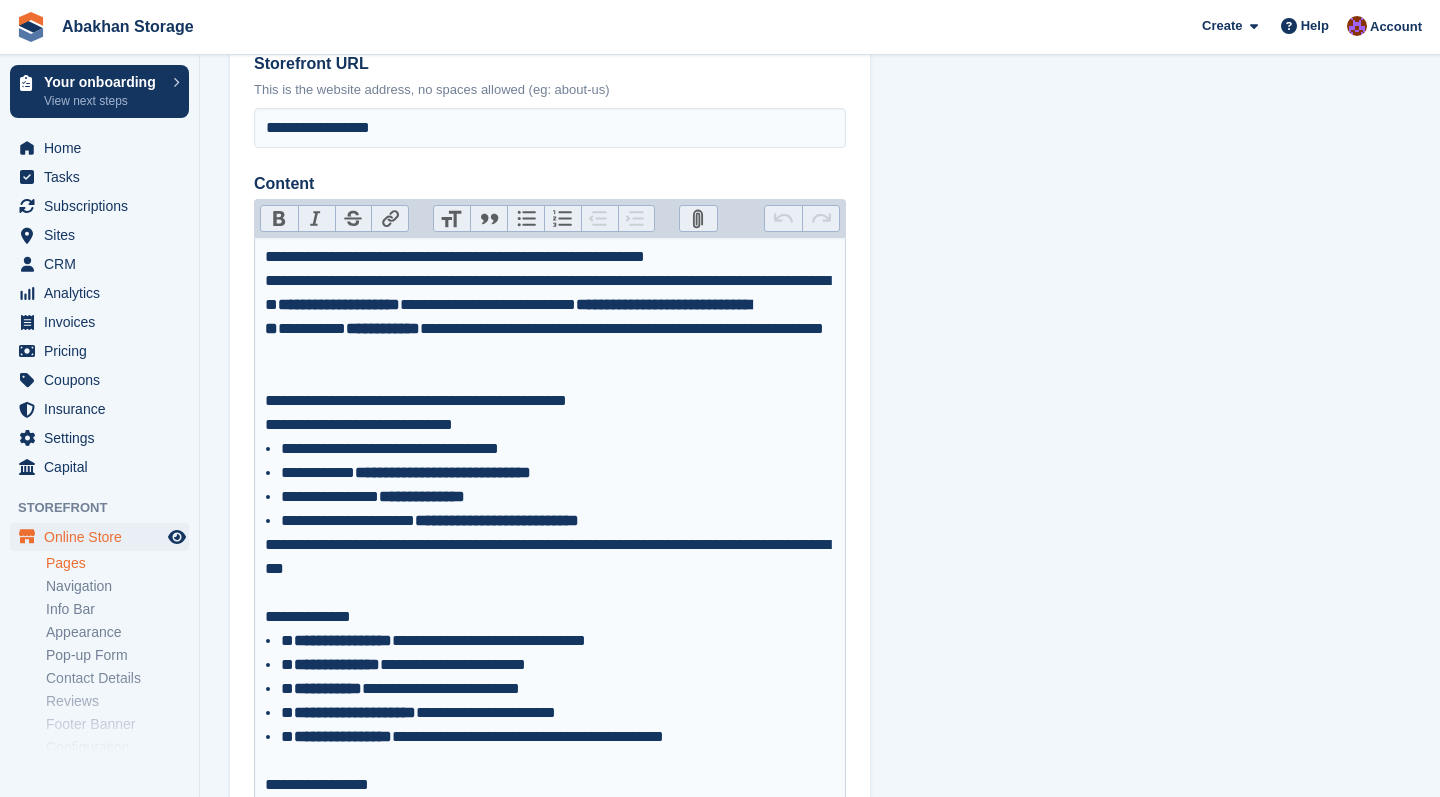 scroll, scrollTop: 215, scrollLeft: 0, axis: vertical 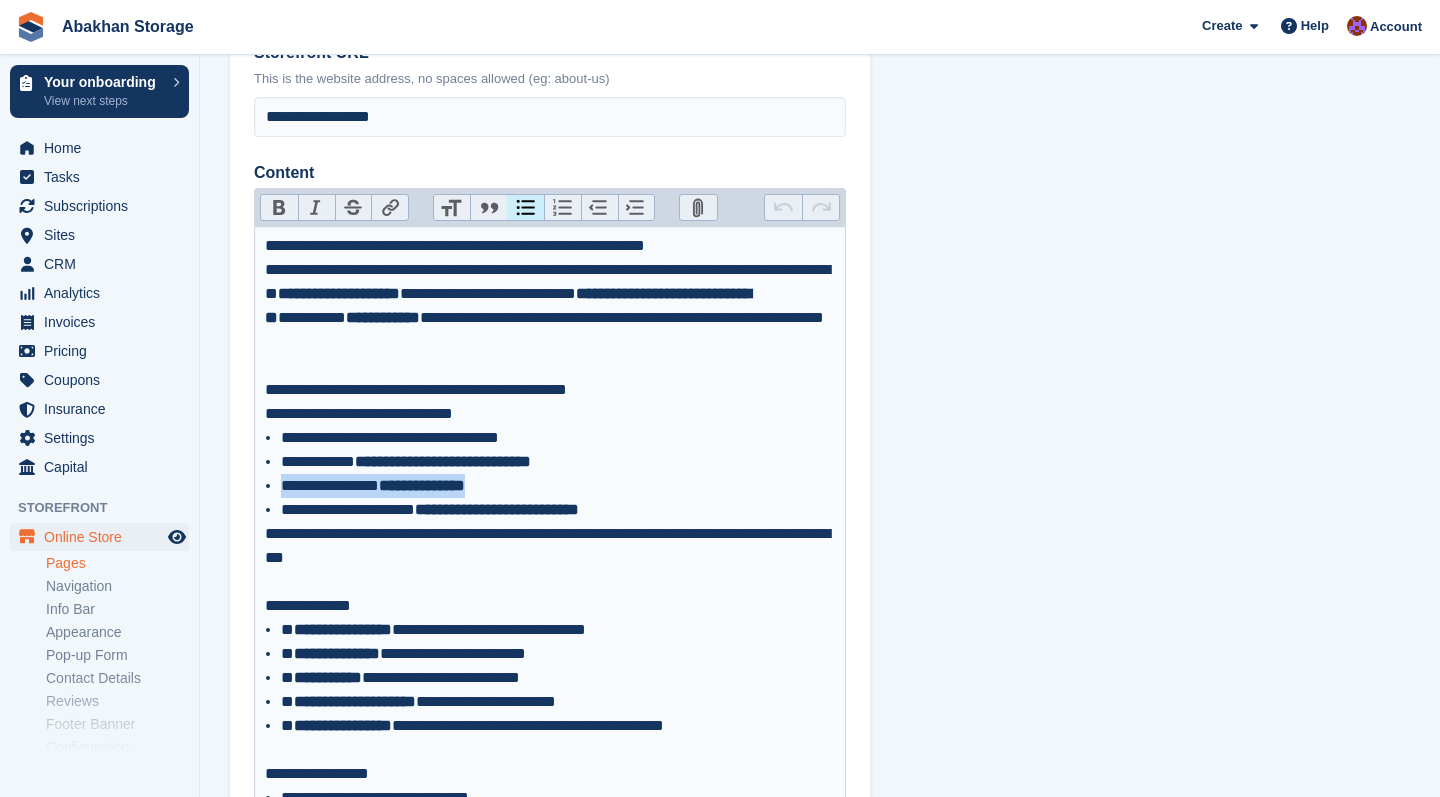 drag, startPoint x: 550, startPoint y: 487, endPoint x: 272, endPoint y: 483, distance: 278.02878 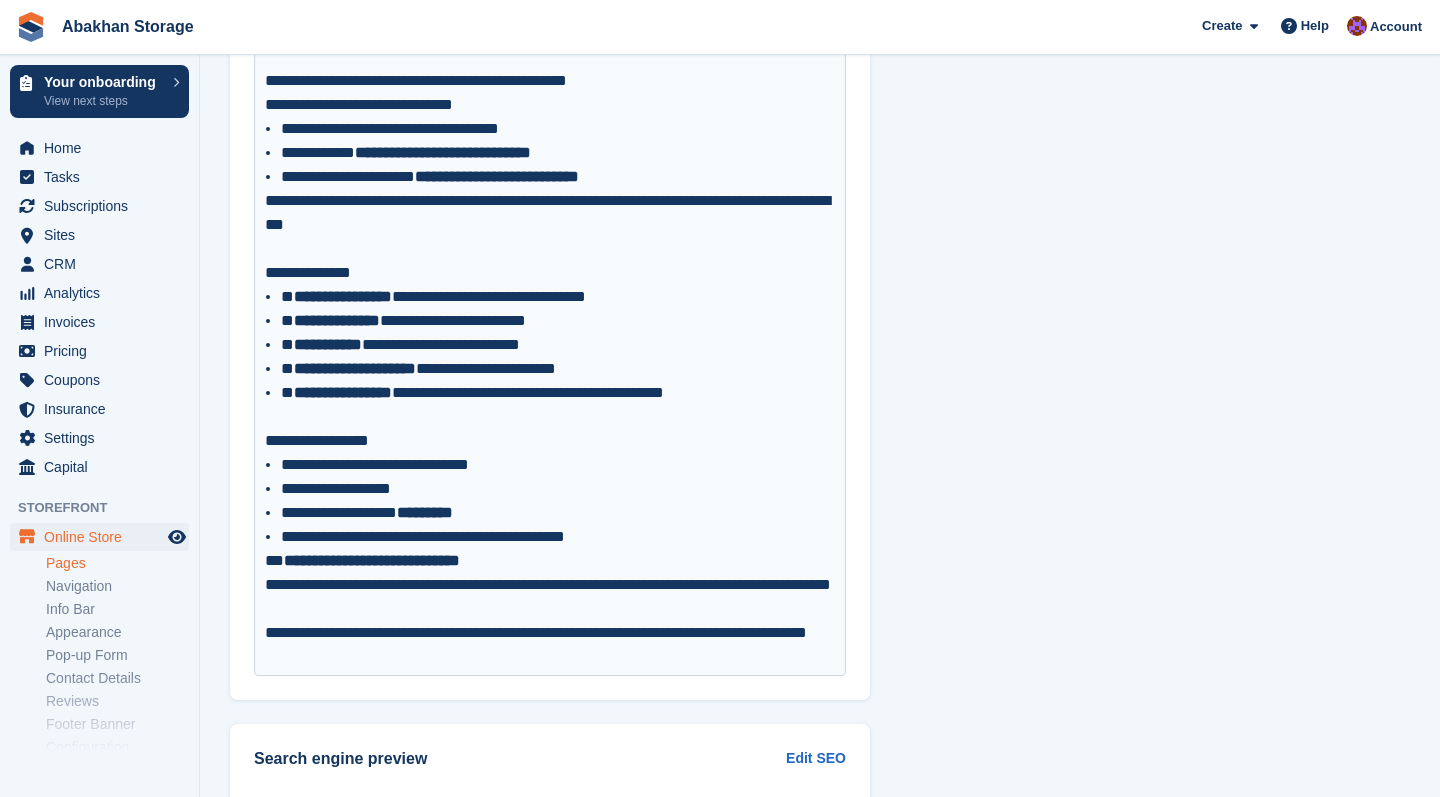 scroll, scrollTop: 530, scrollLeft: 0, axis: vertical 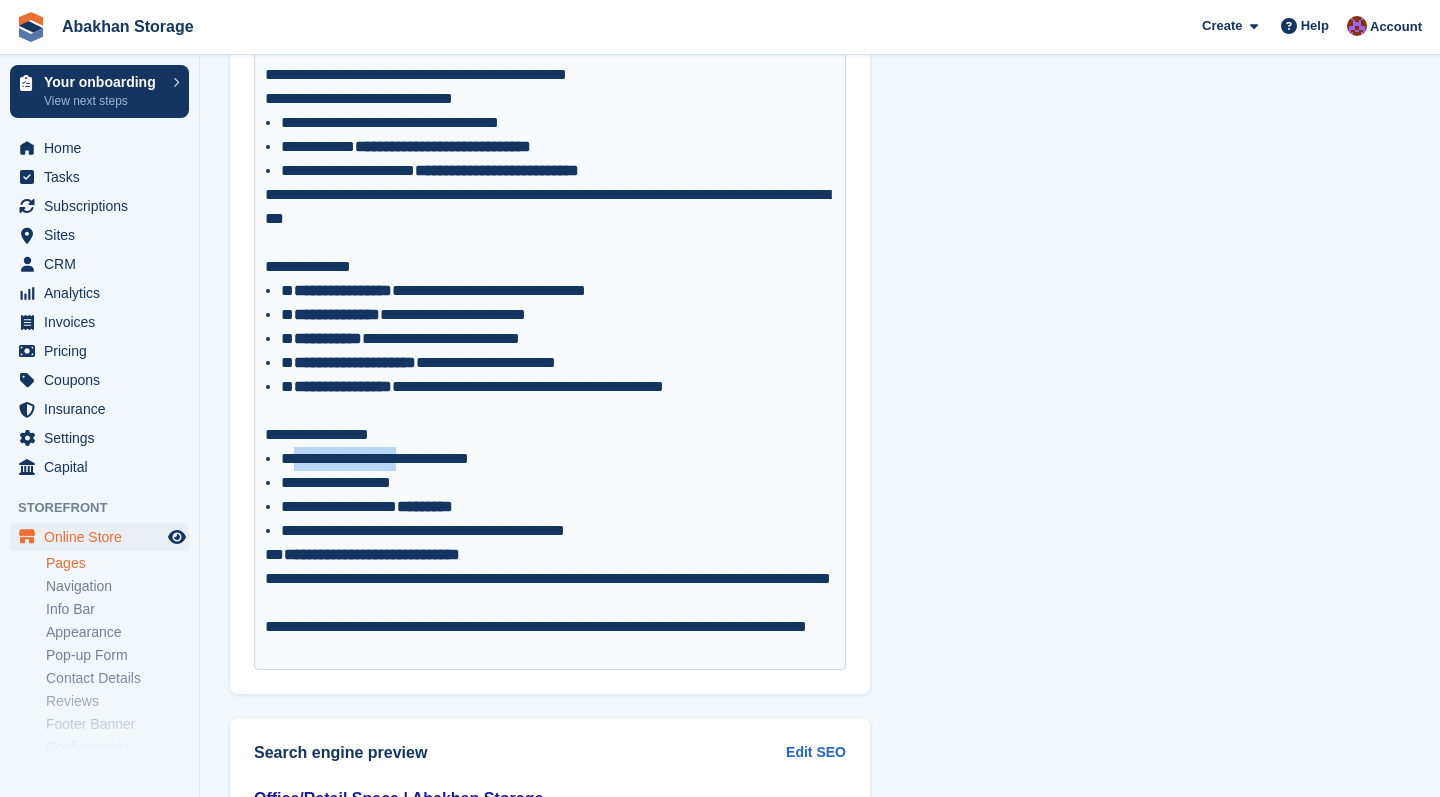 drag, startPoint x: 438, startPoint y: 460, endPoint x: 302, endPoint y: 463, distance: 136.03308 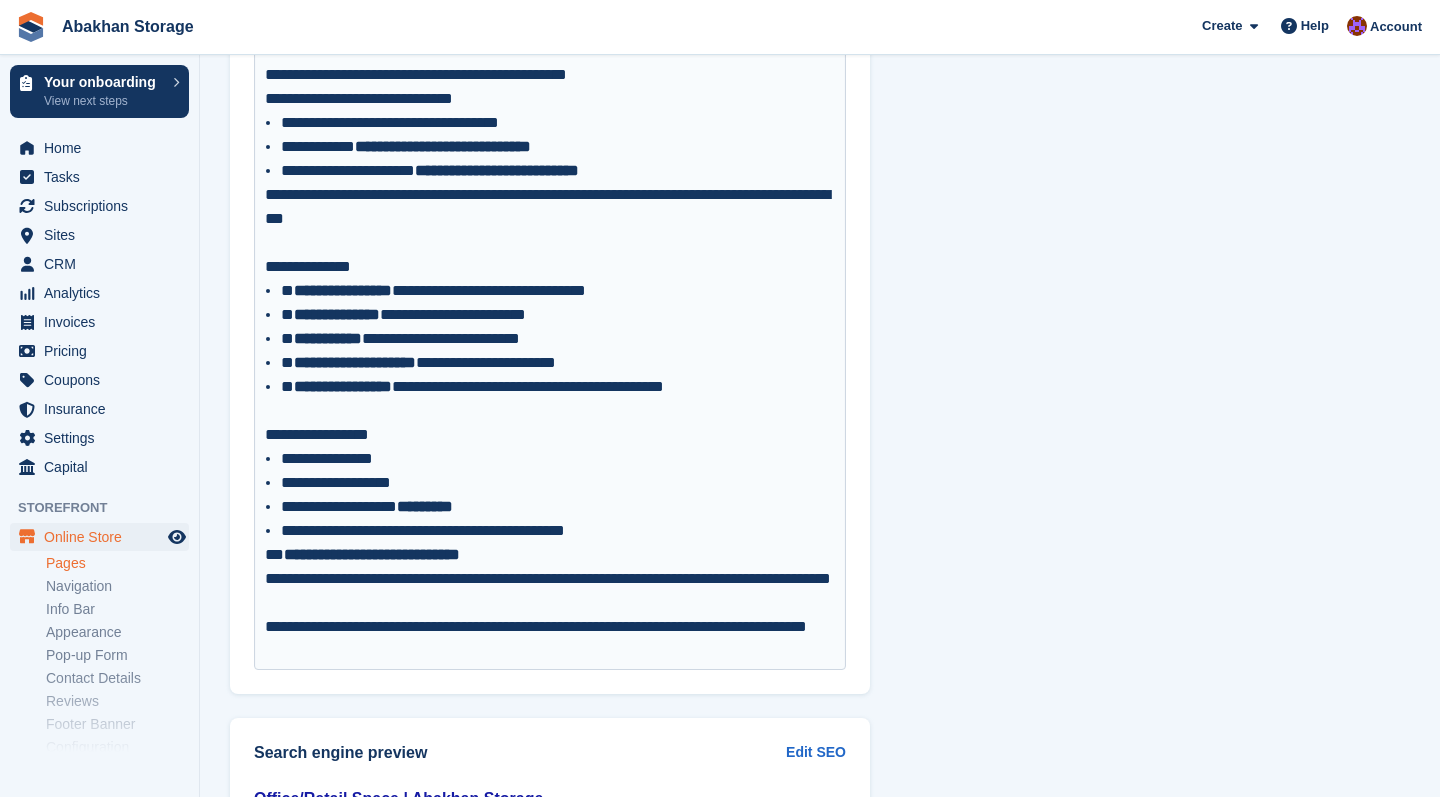 type on "**********" 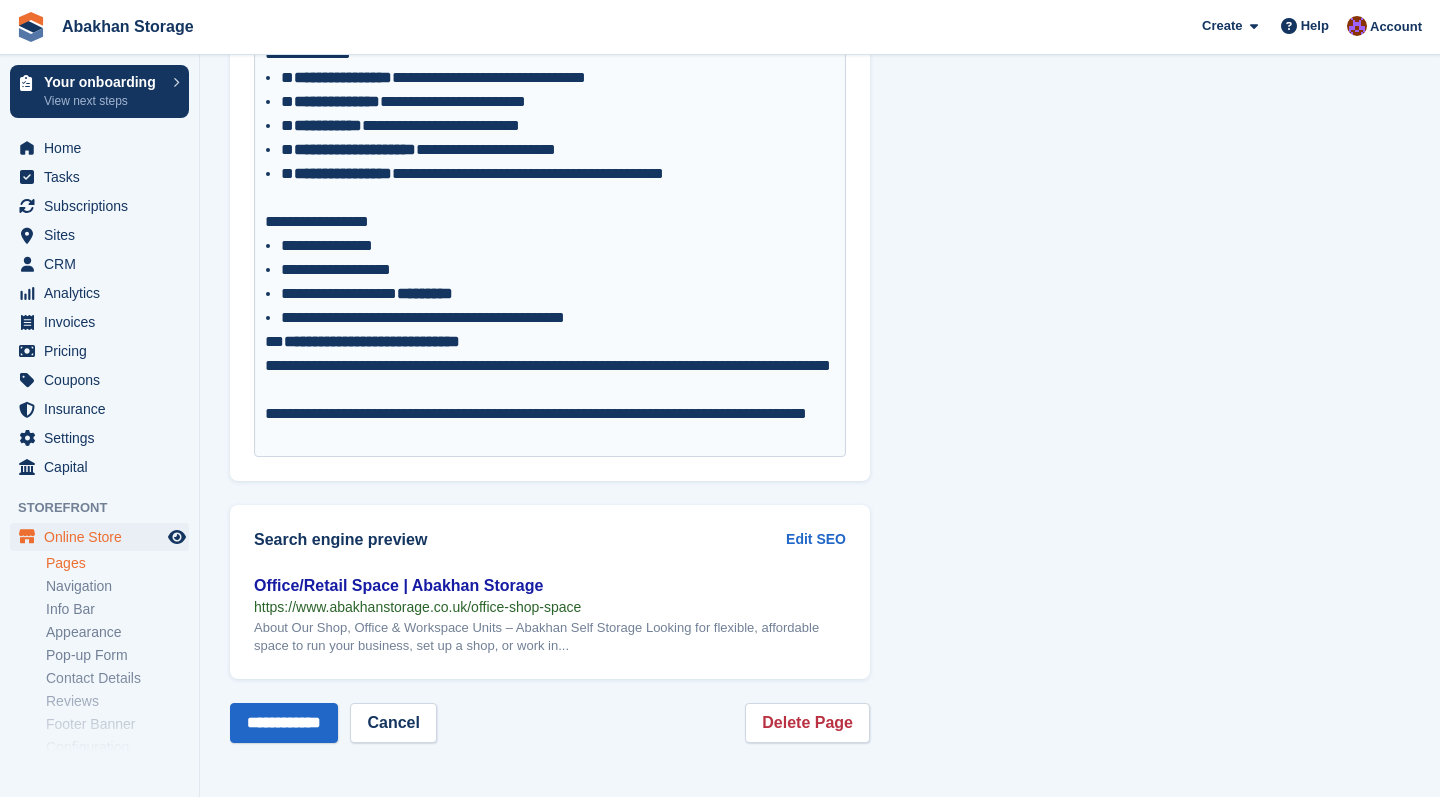 scroll, scrollTop: 743, scrollLeft: 0, axis: vertical 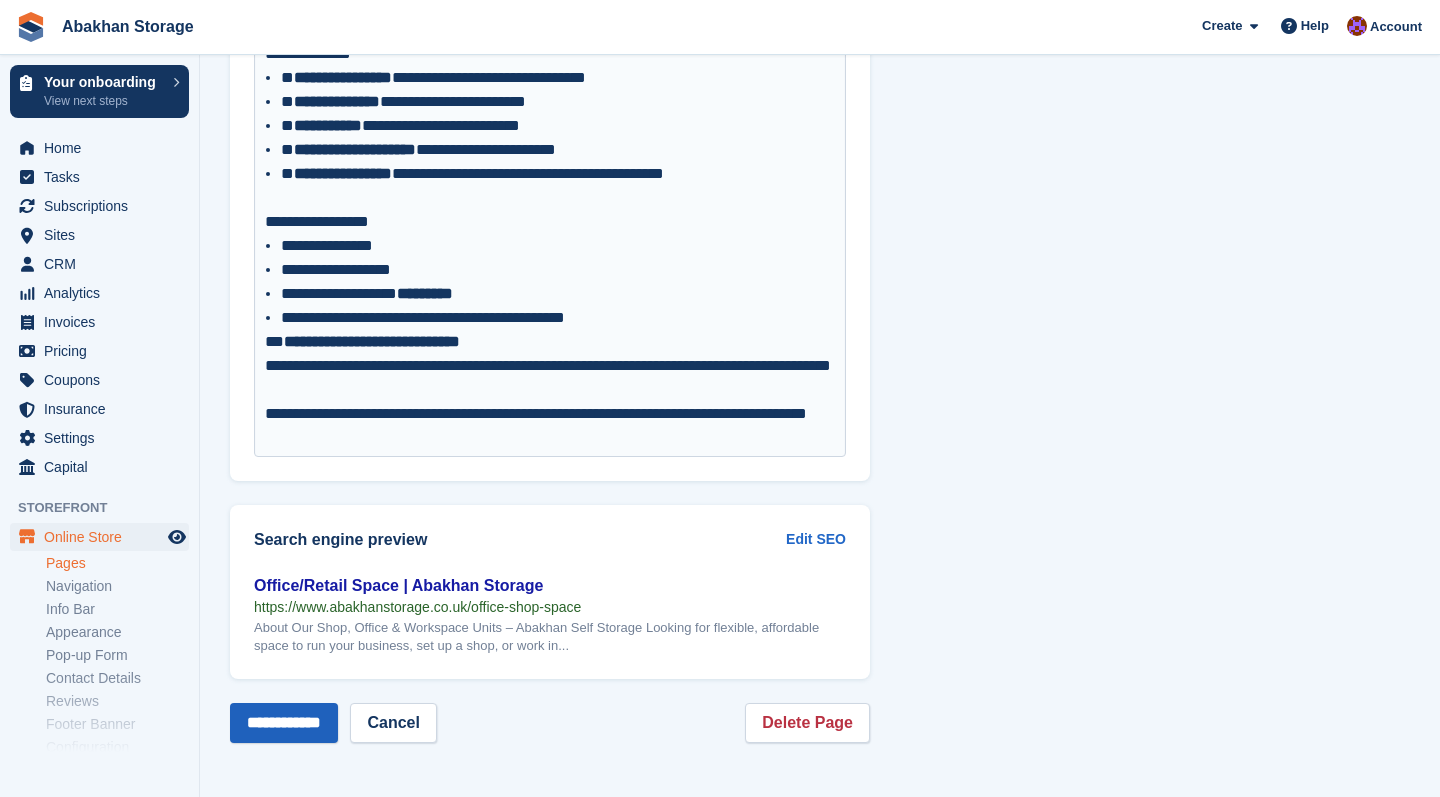 click on "**********" at bounding box center (284, 723) 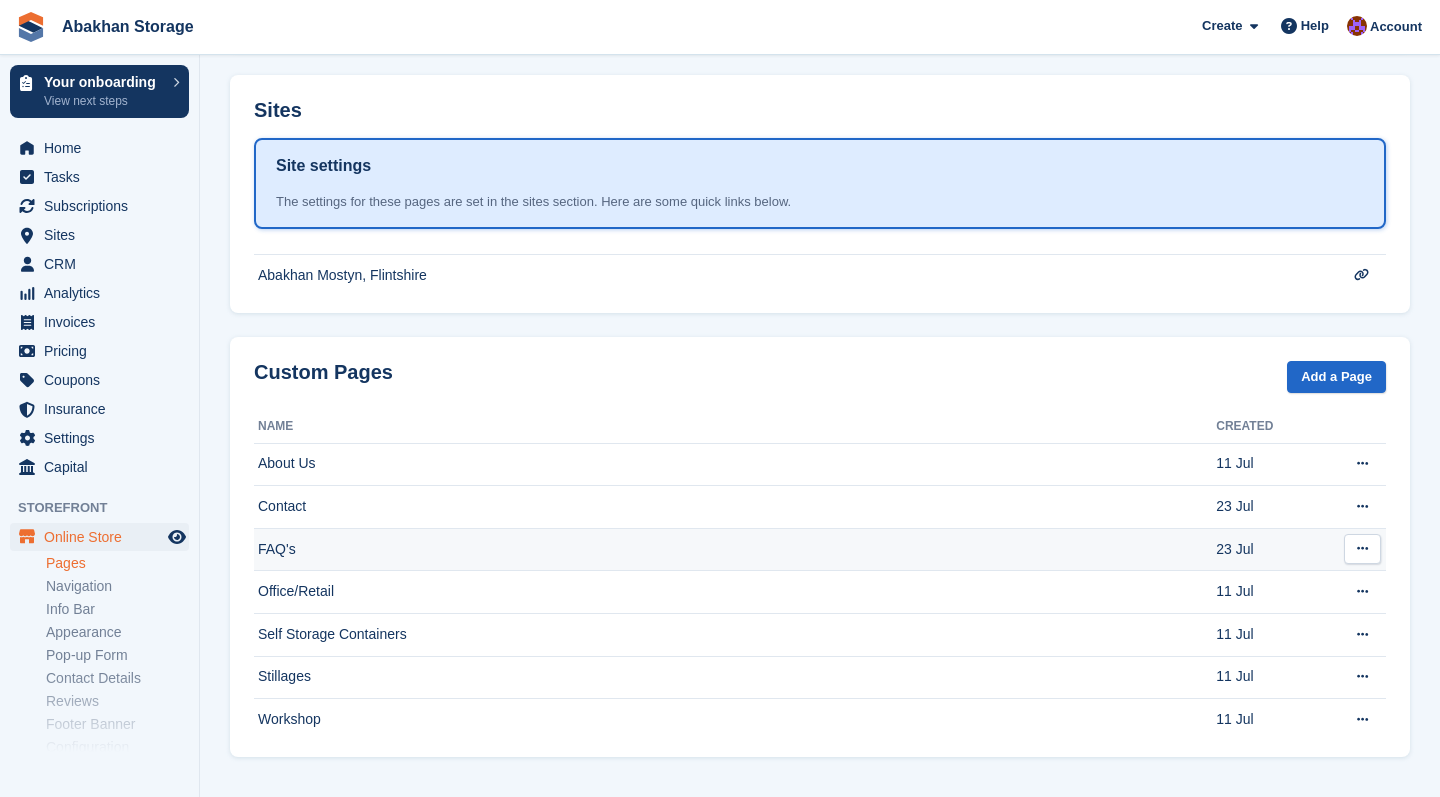 scroll, scrollTop: 433, scrollLeft: 0, axis: vertical 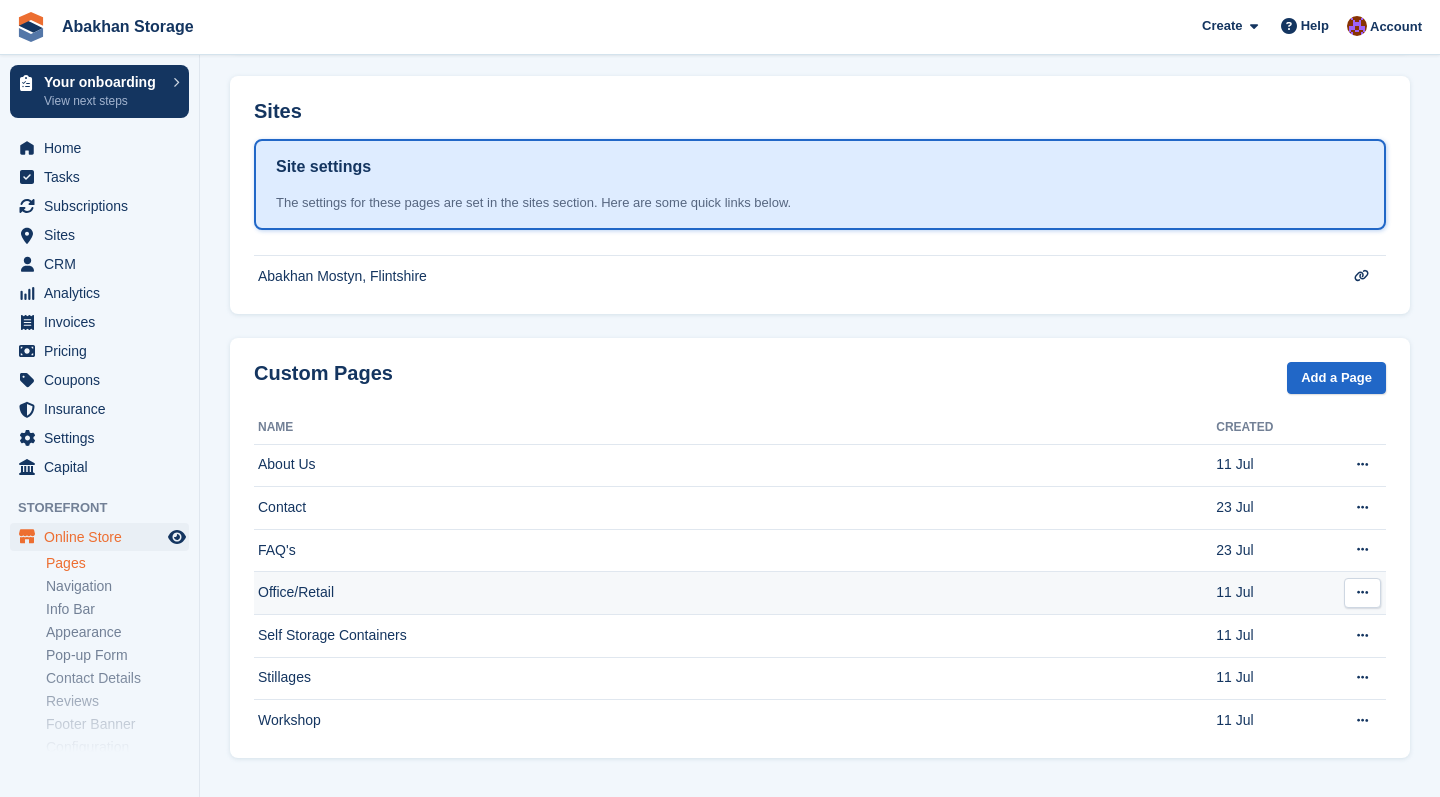 click on "Office/Retail" at bounding box center (735, 593) 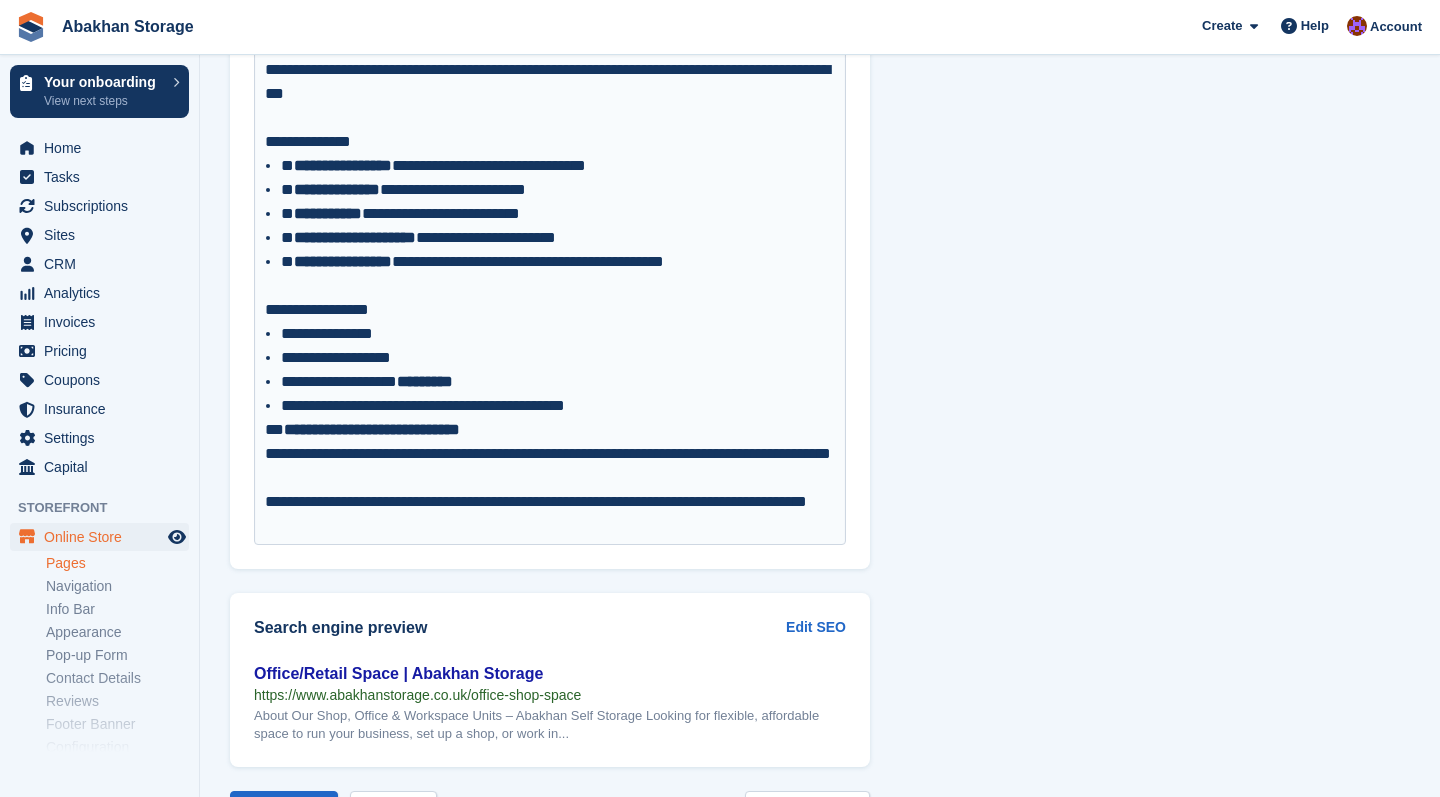 scroll, scrollTop: 647, scrollLeft: 0, axis: vertical 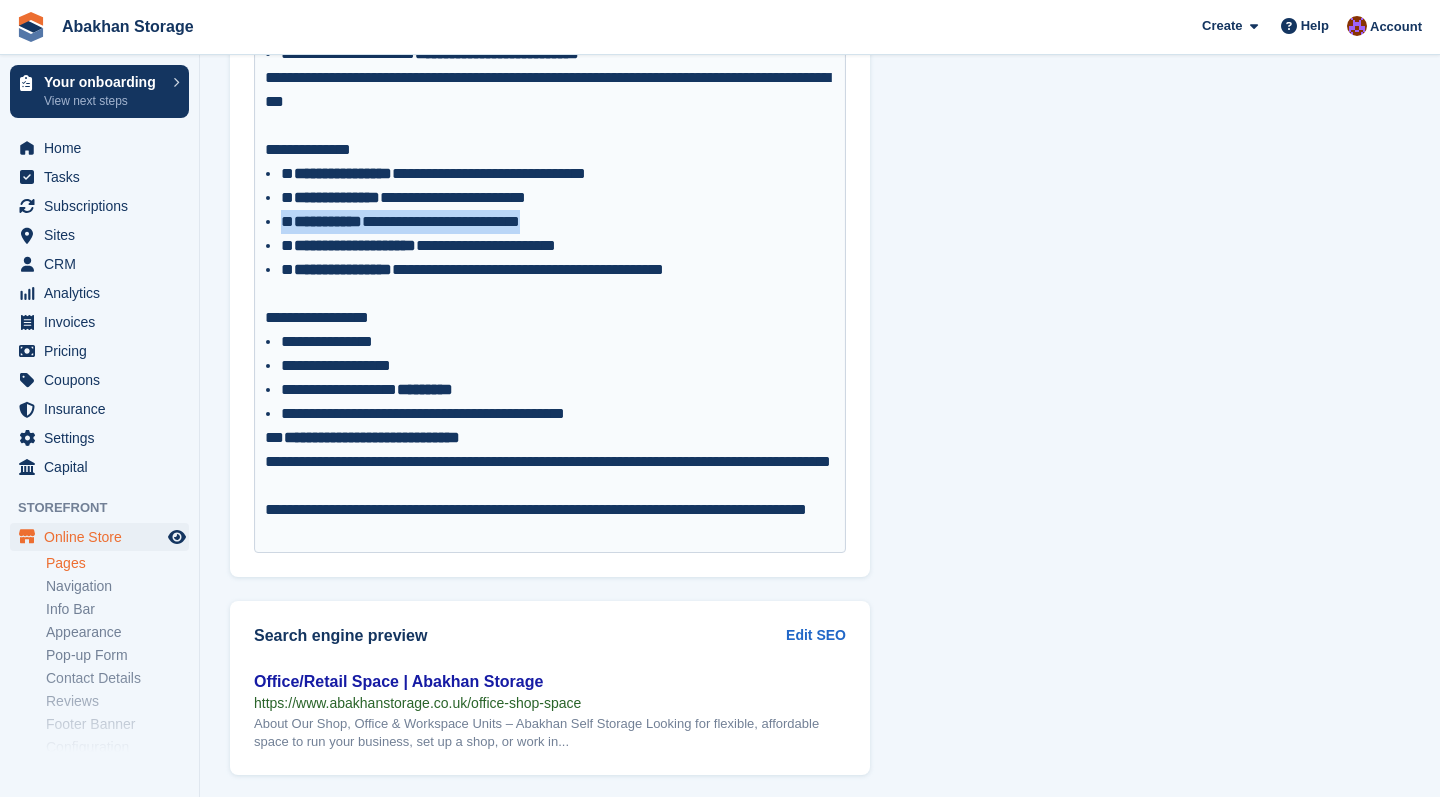 drag, startPoint x: 616, startPoint y: 222, endPoint x: 618, endPoint y: 207, distance: 15.132746 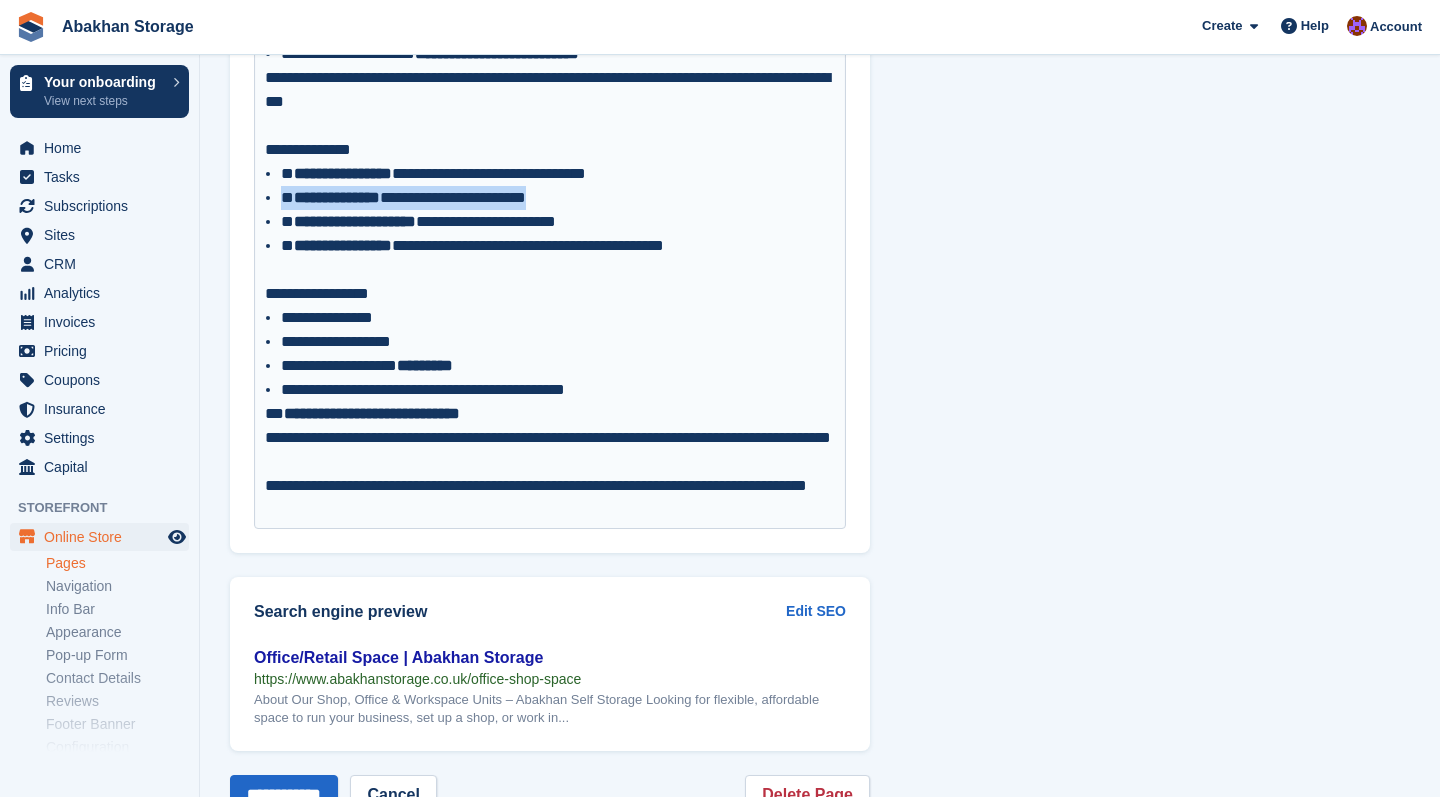 drag, startPoint x: 639, startPoint y: 196, endPoint x: 685, endPoint y: 179, distance: 49.0408 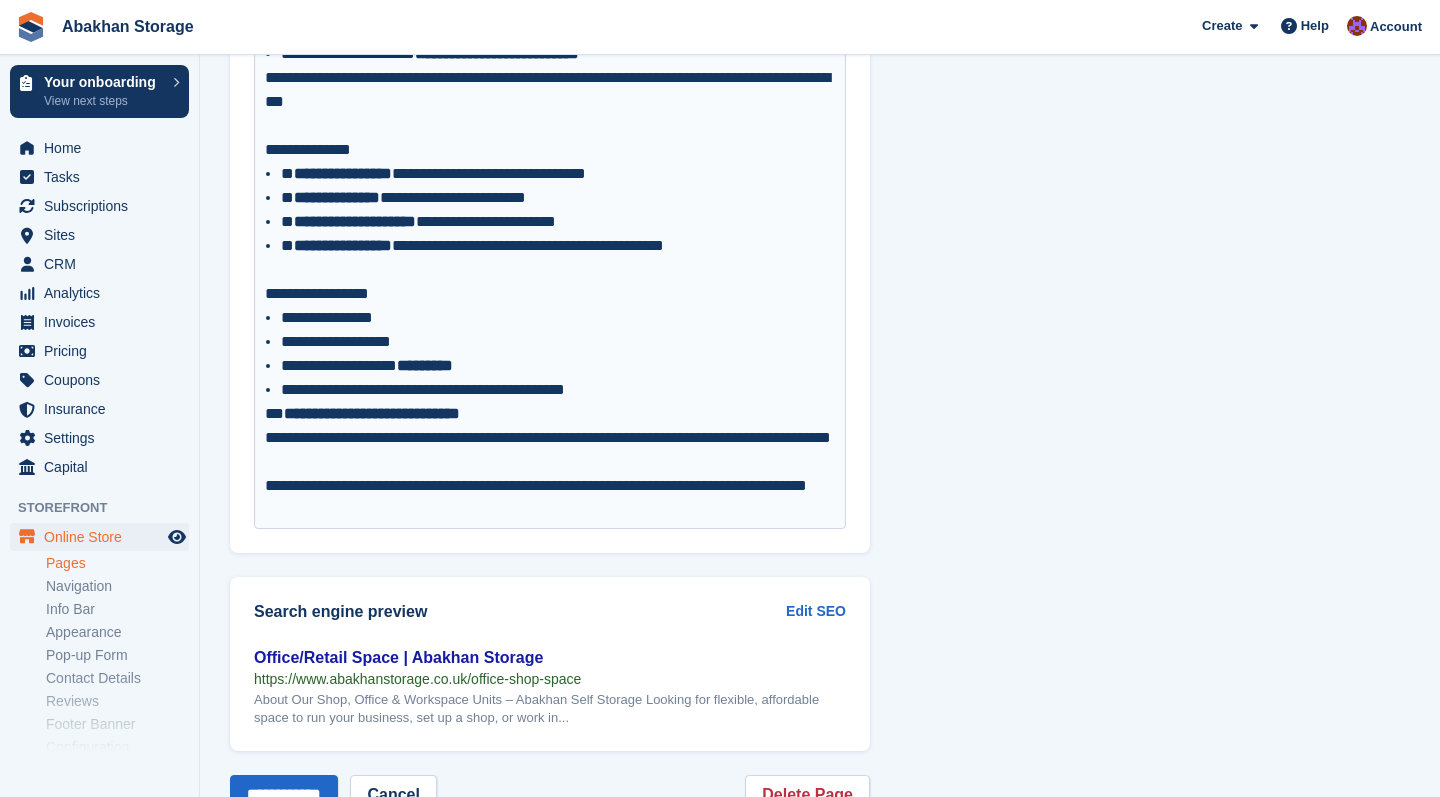 click on "* [NUMBER] [STREET] [CITY], [STATE] [ZIP]" at bounding box center [558, 222] 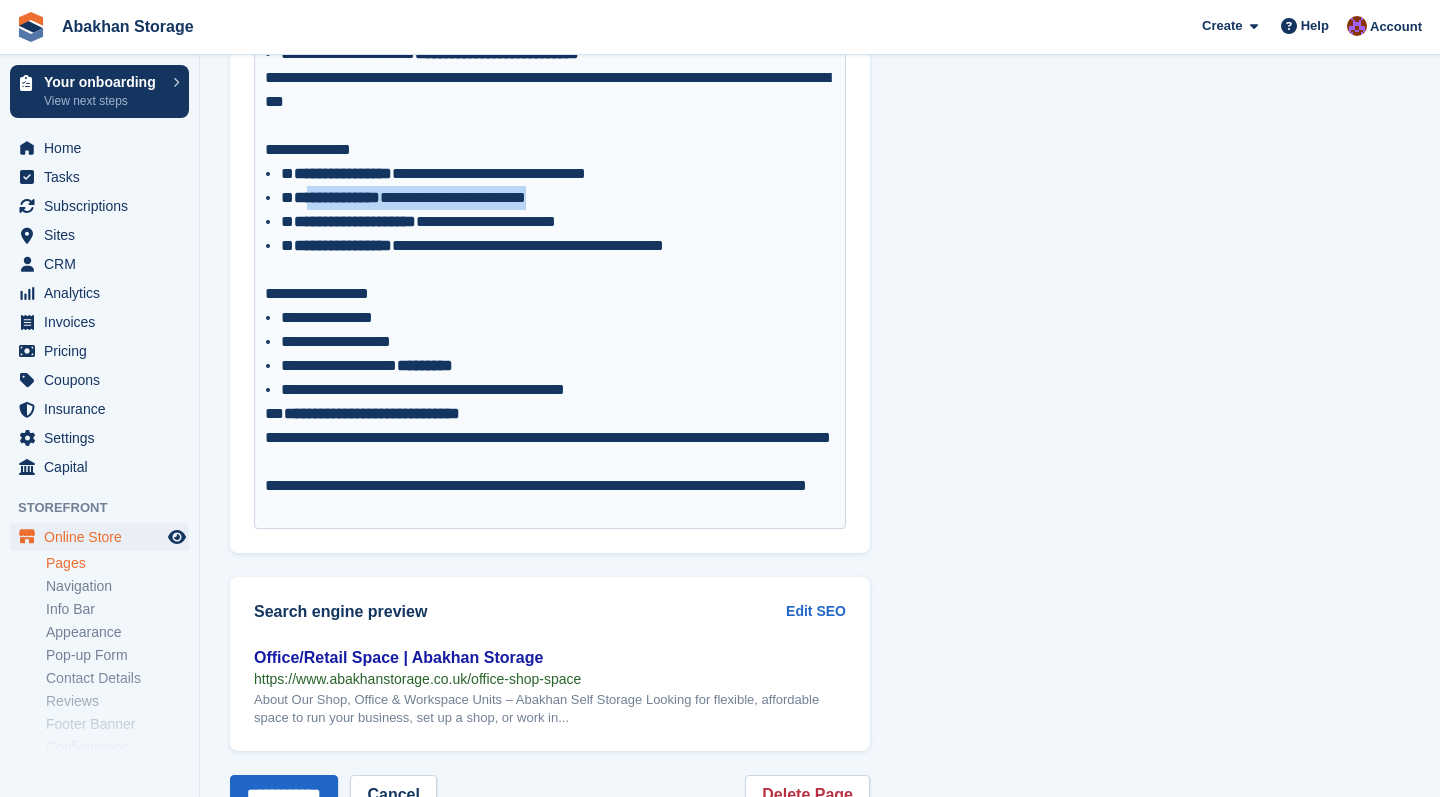 drag, startPoint x: 624, startPoint y: 193, endPoint x: 320, endPoint y: 191, distance: 304.0066 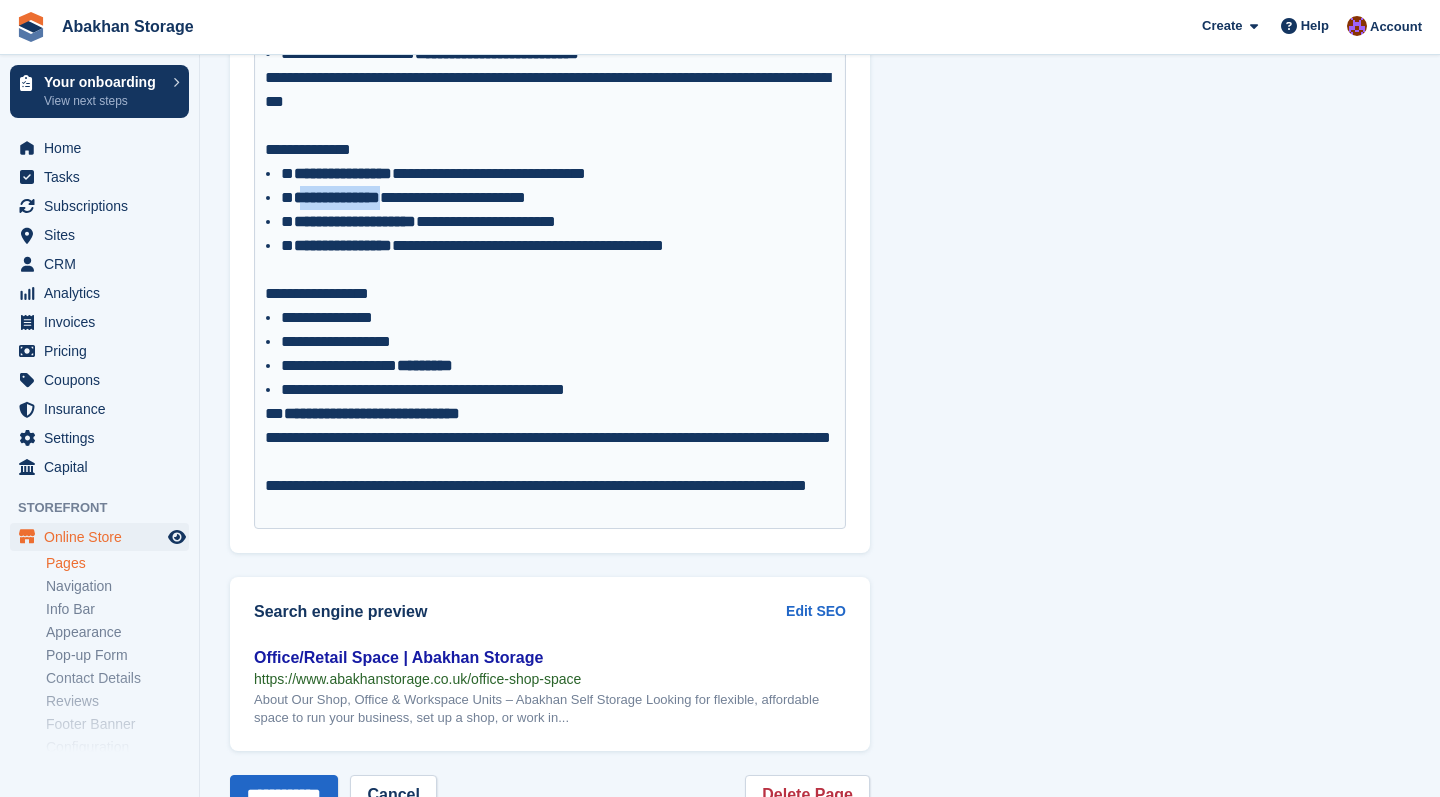 drag, startPoint x: 313, startPoint y: 192, endPoint x: 412, endPoint y: 195, distance: 99.04544 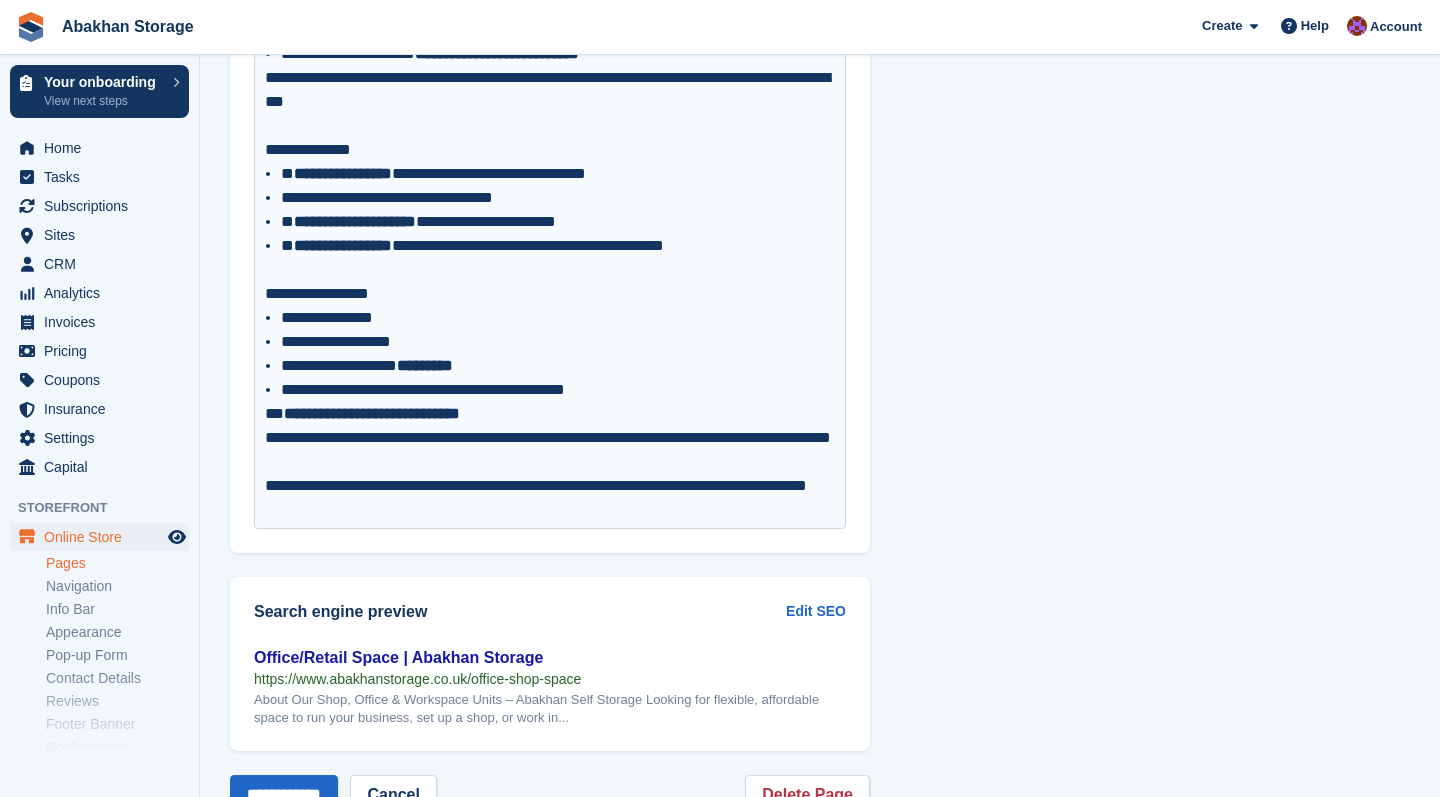 click on "**********" at bounding box center (558, 222) 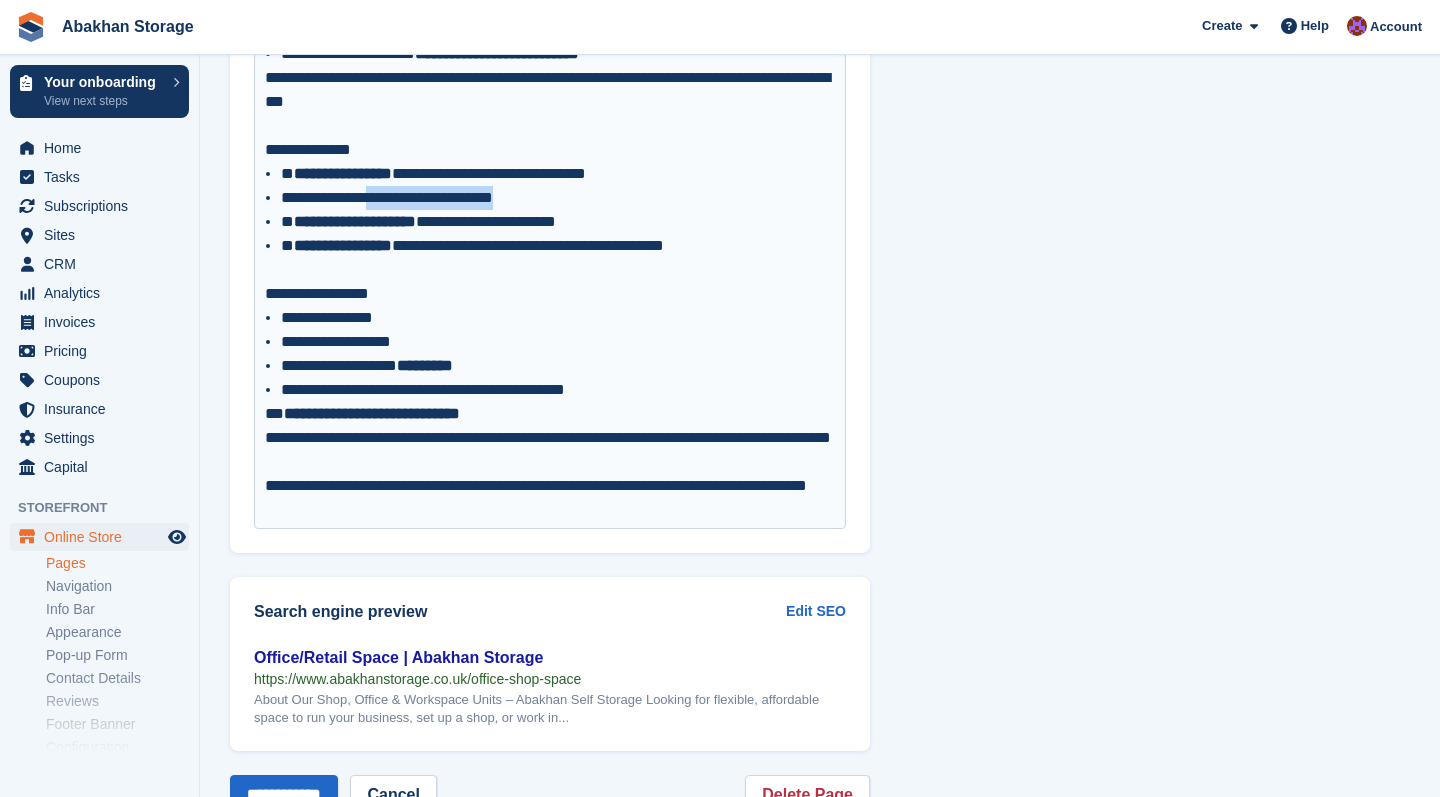 drag, startPoint x: 584, startPoint y: 197, endPoint x: 417, endPoint y: 197, distance: 167 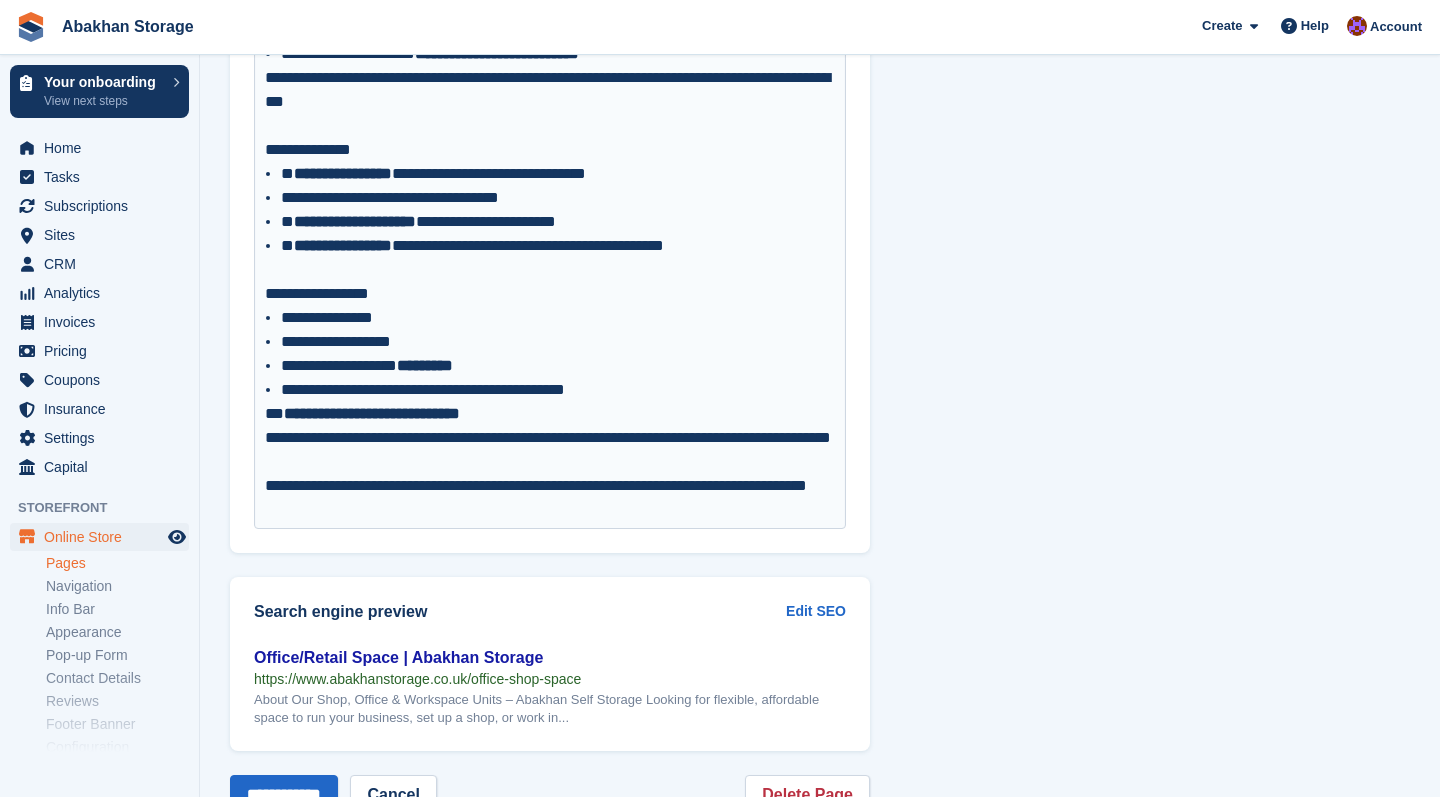 type on "**********" 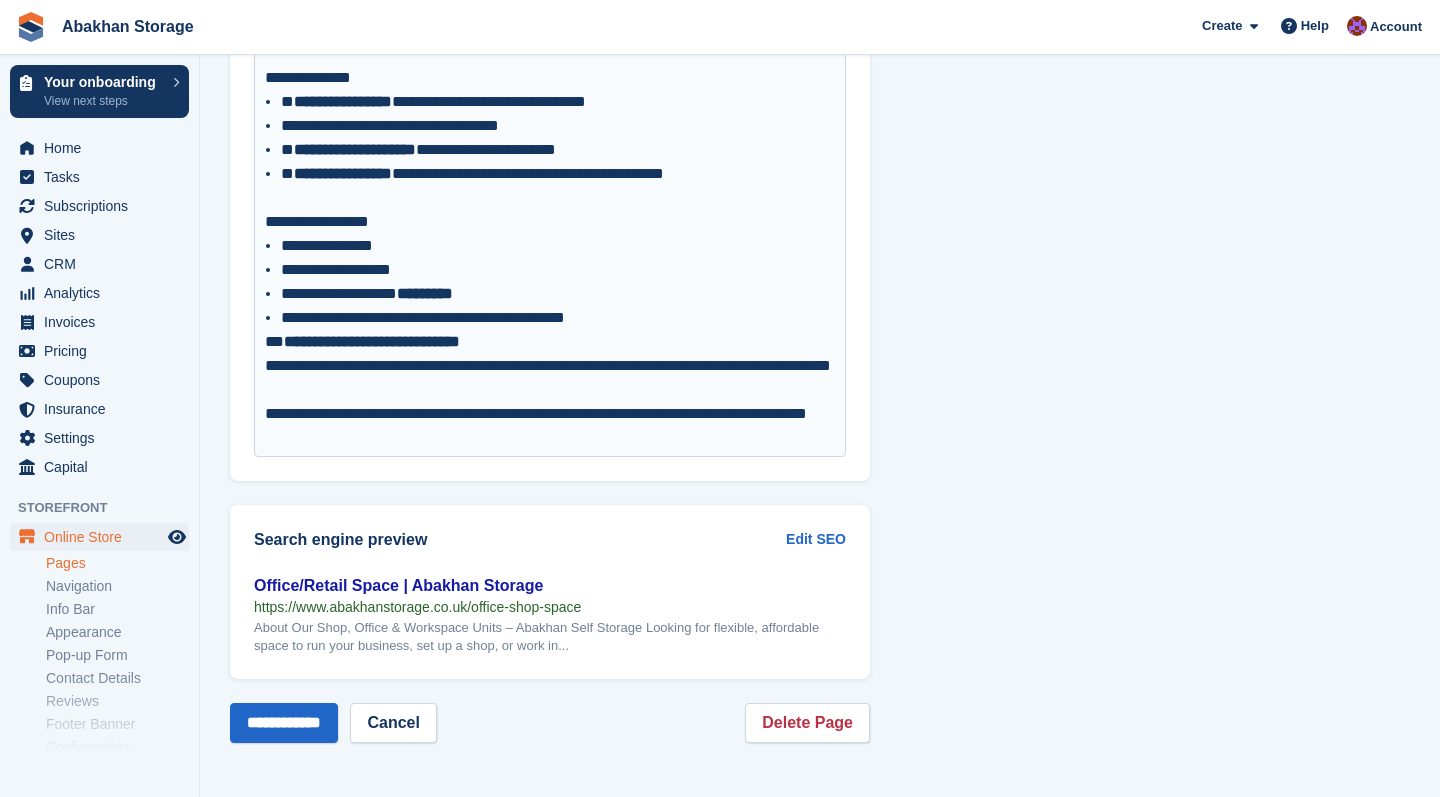 scroll, scrollTop: 719, scrollLeft: 0, axis: vertical 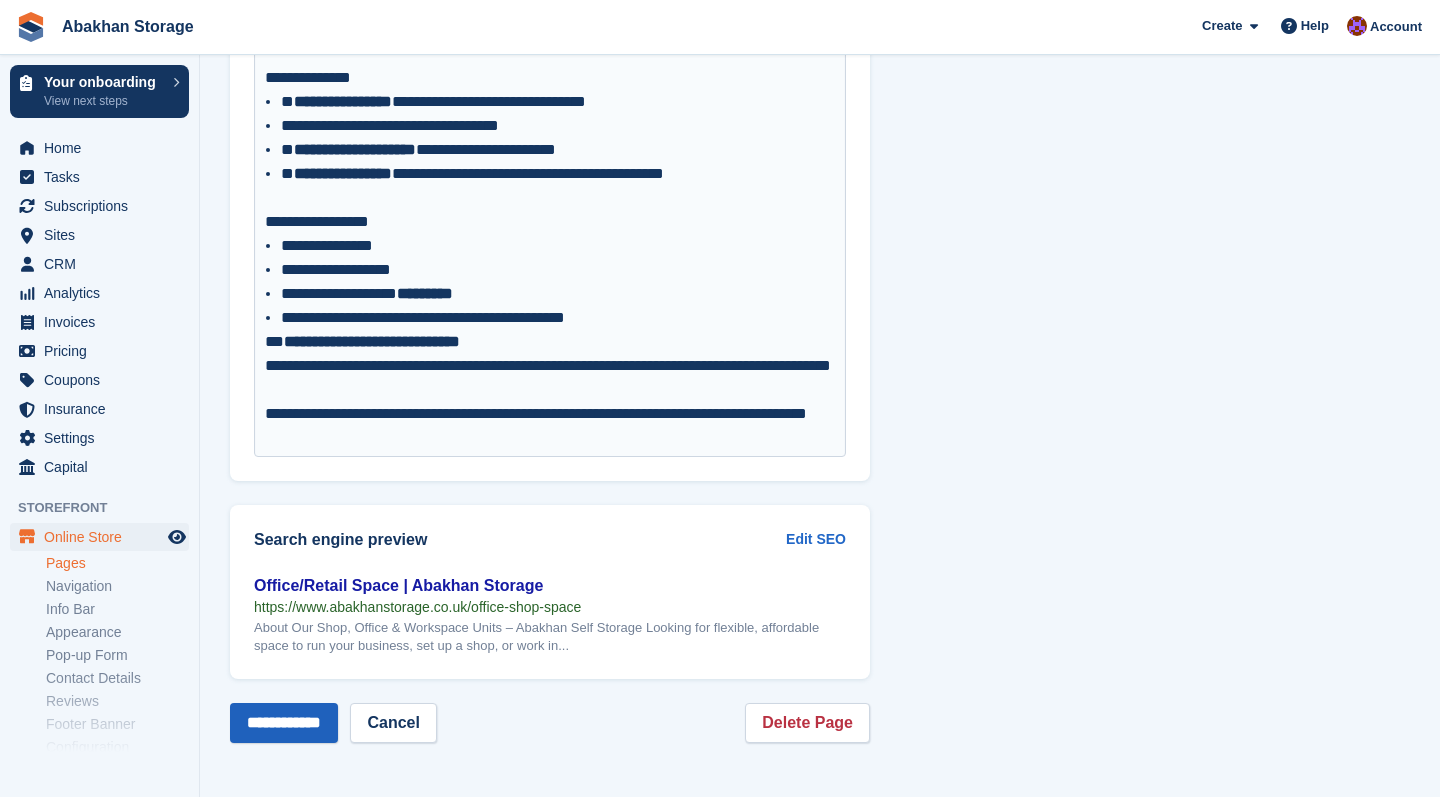 click on "**********" at bounding box center (284, 723) 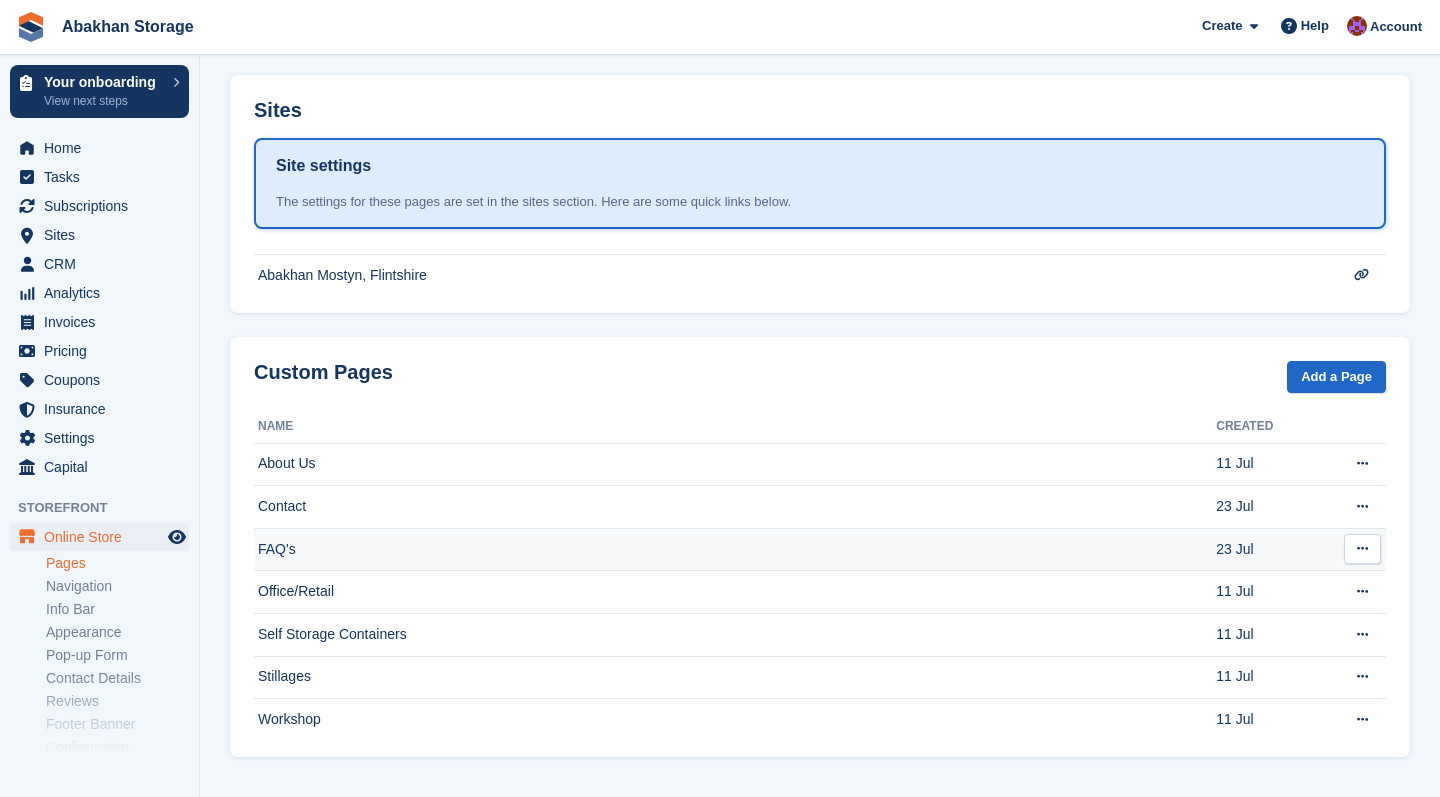 scroll, scrollTop: 433, scrollLeft: 0, axis: vertical 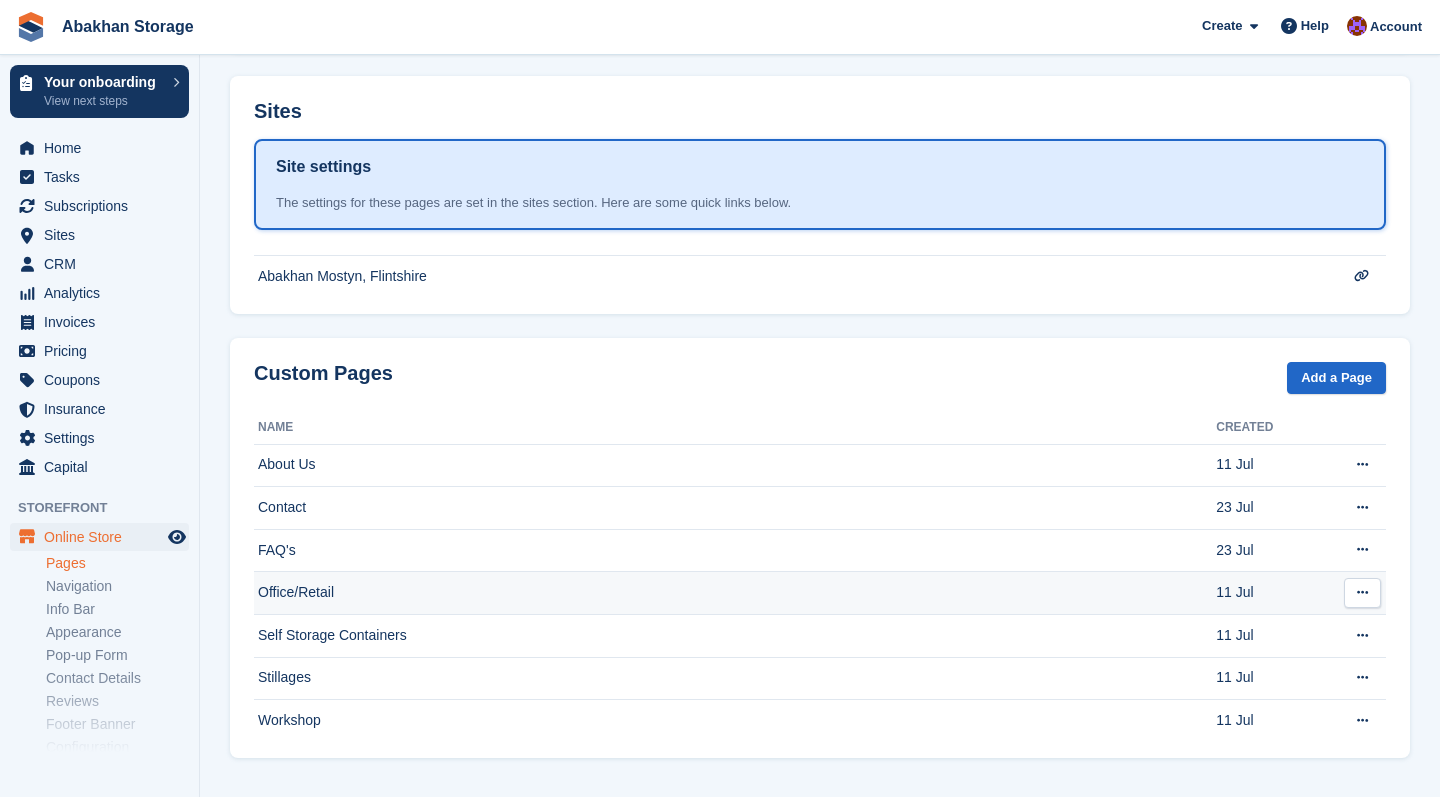 click on "Office/Retail" at bounding box center (735, 593) 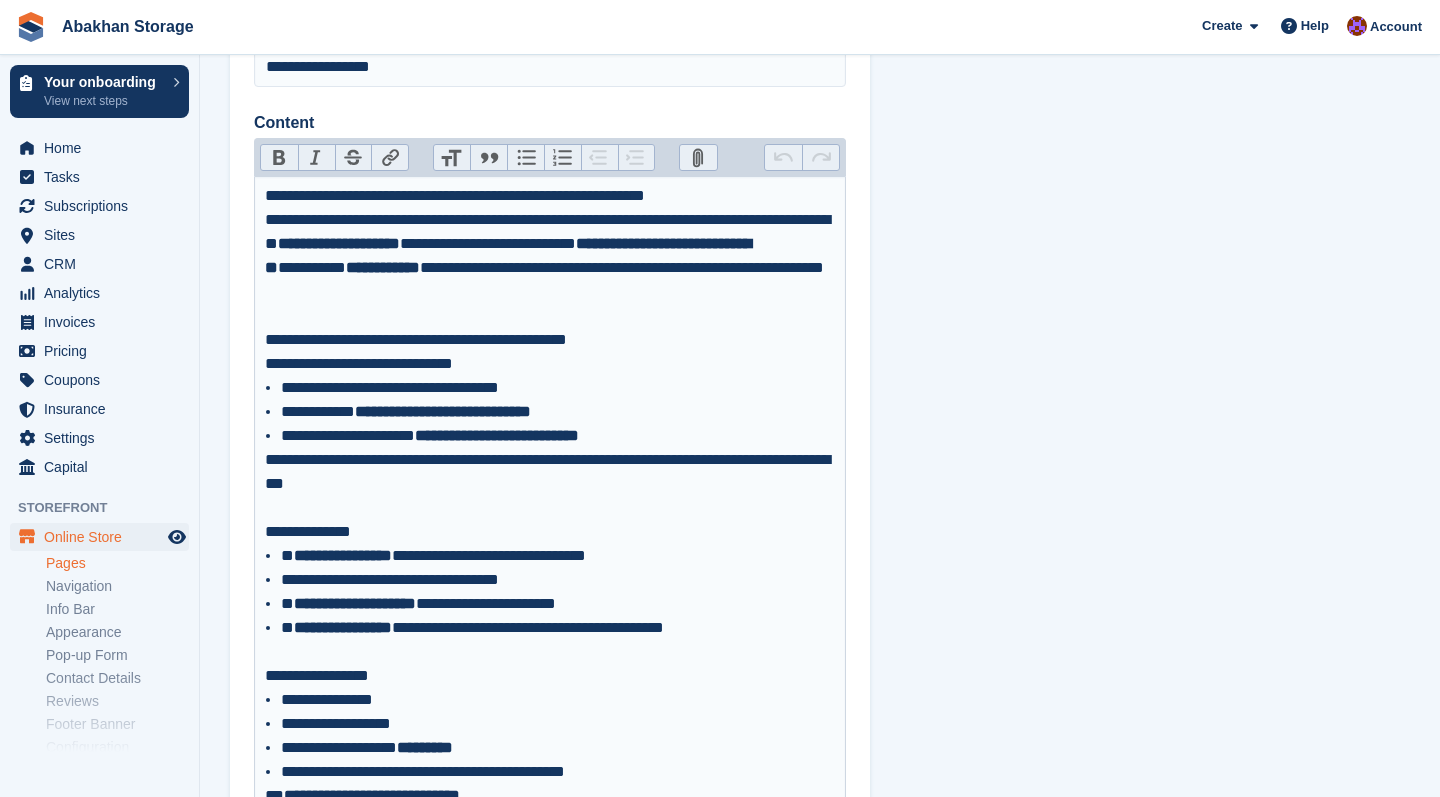 scroll, scrollTop: 273, scrollLeft: 0, axis: vertical 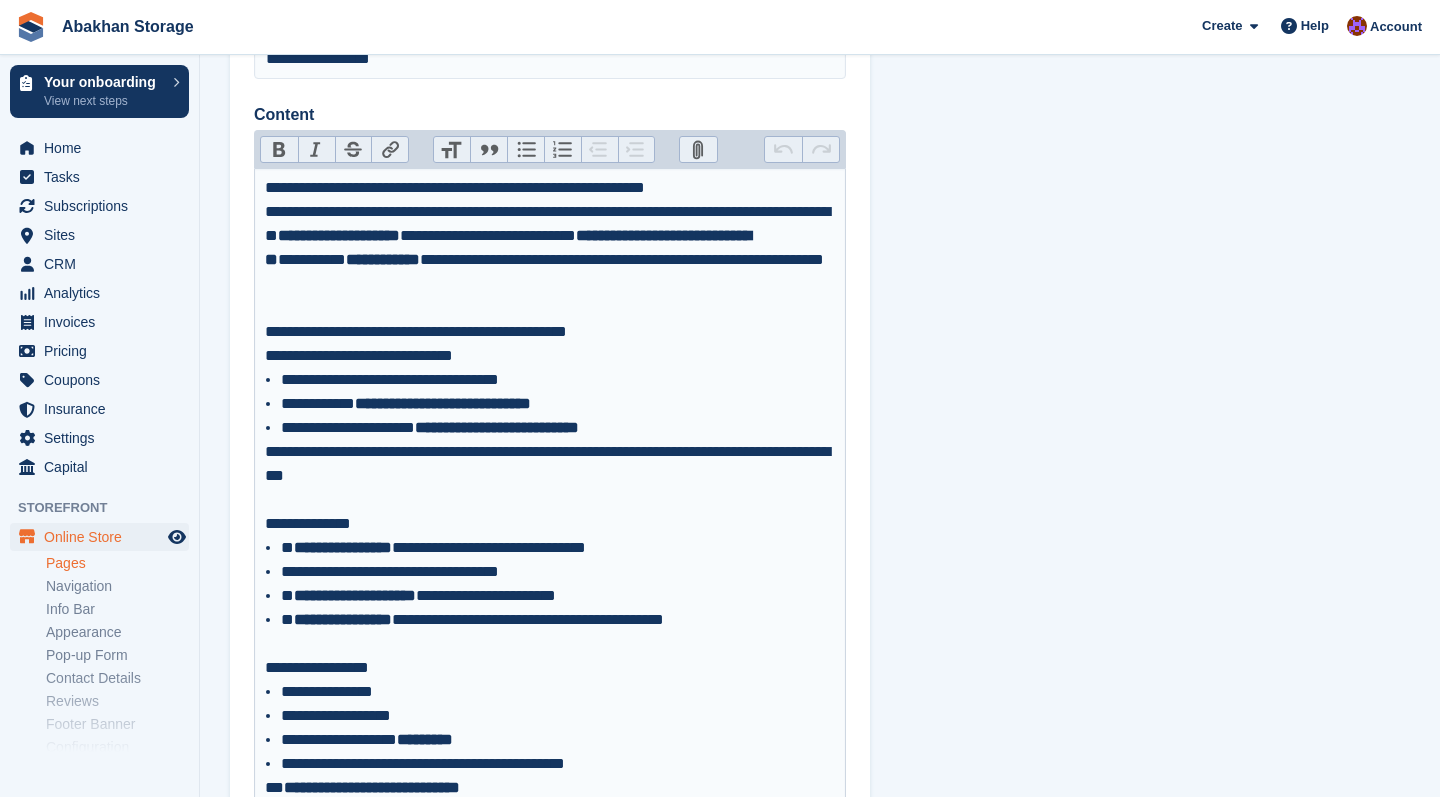 click on "**********" at bounding box center [558, 572] 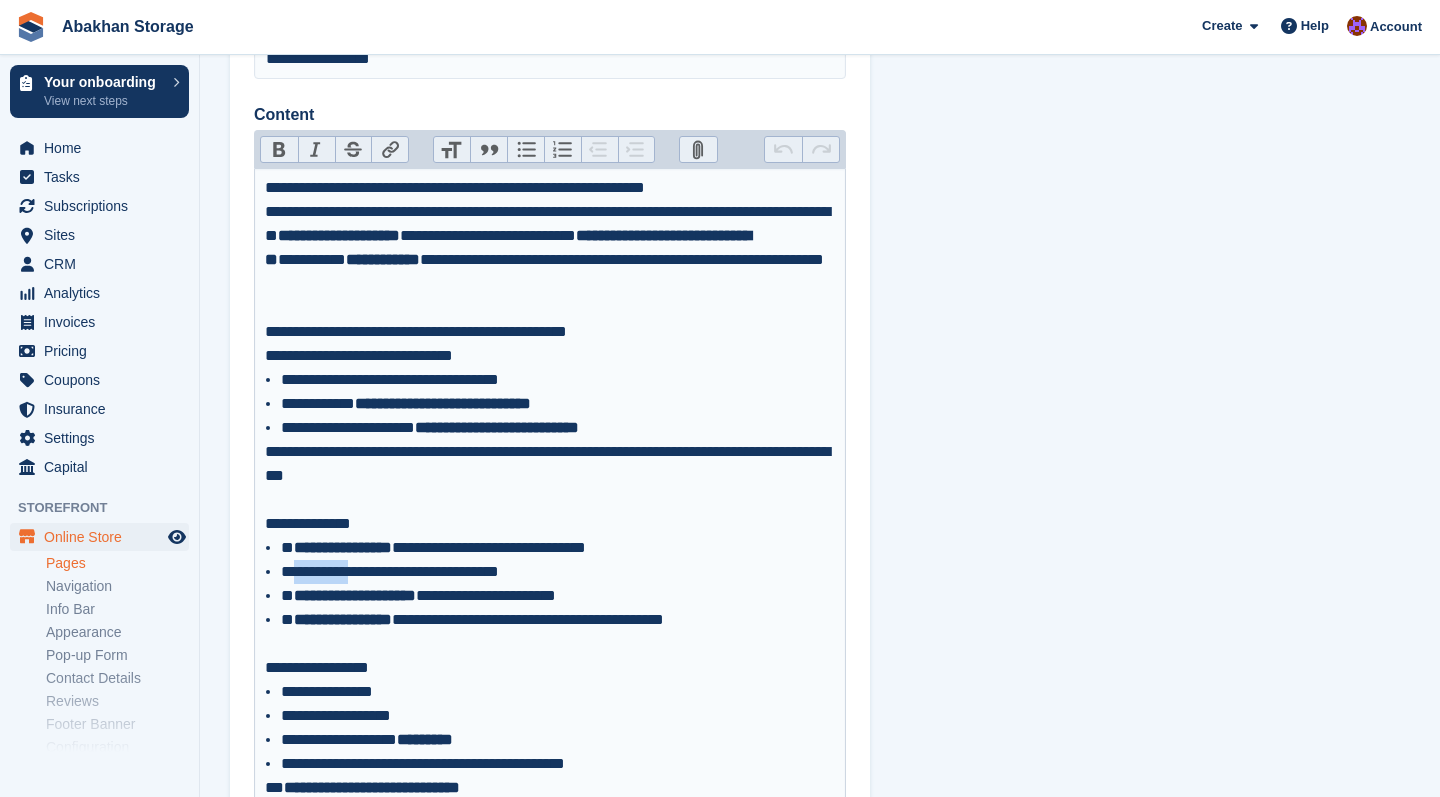 click on "**********" at bounding box center [558, 572] 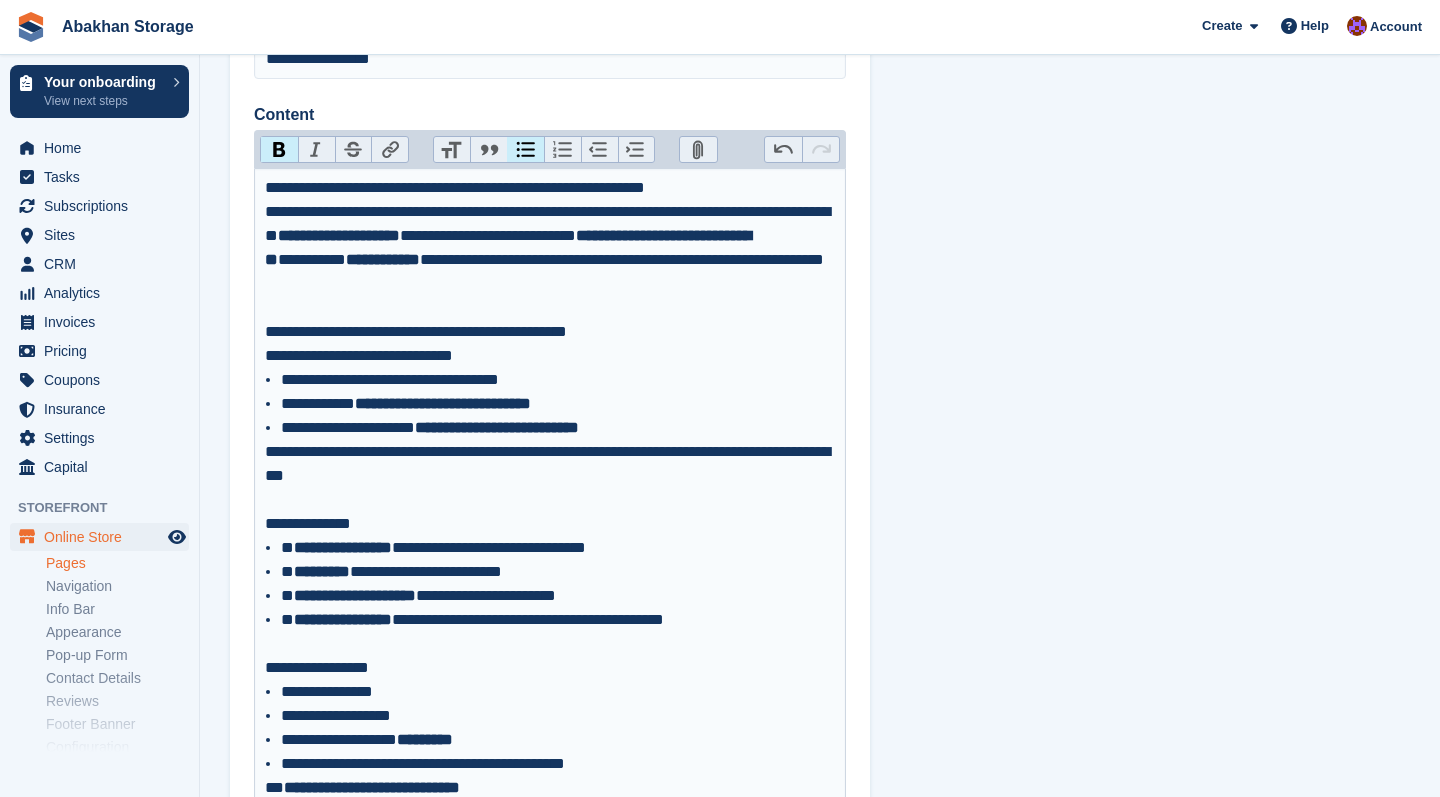 type on "**********" 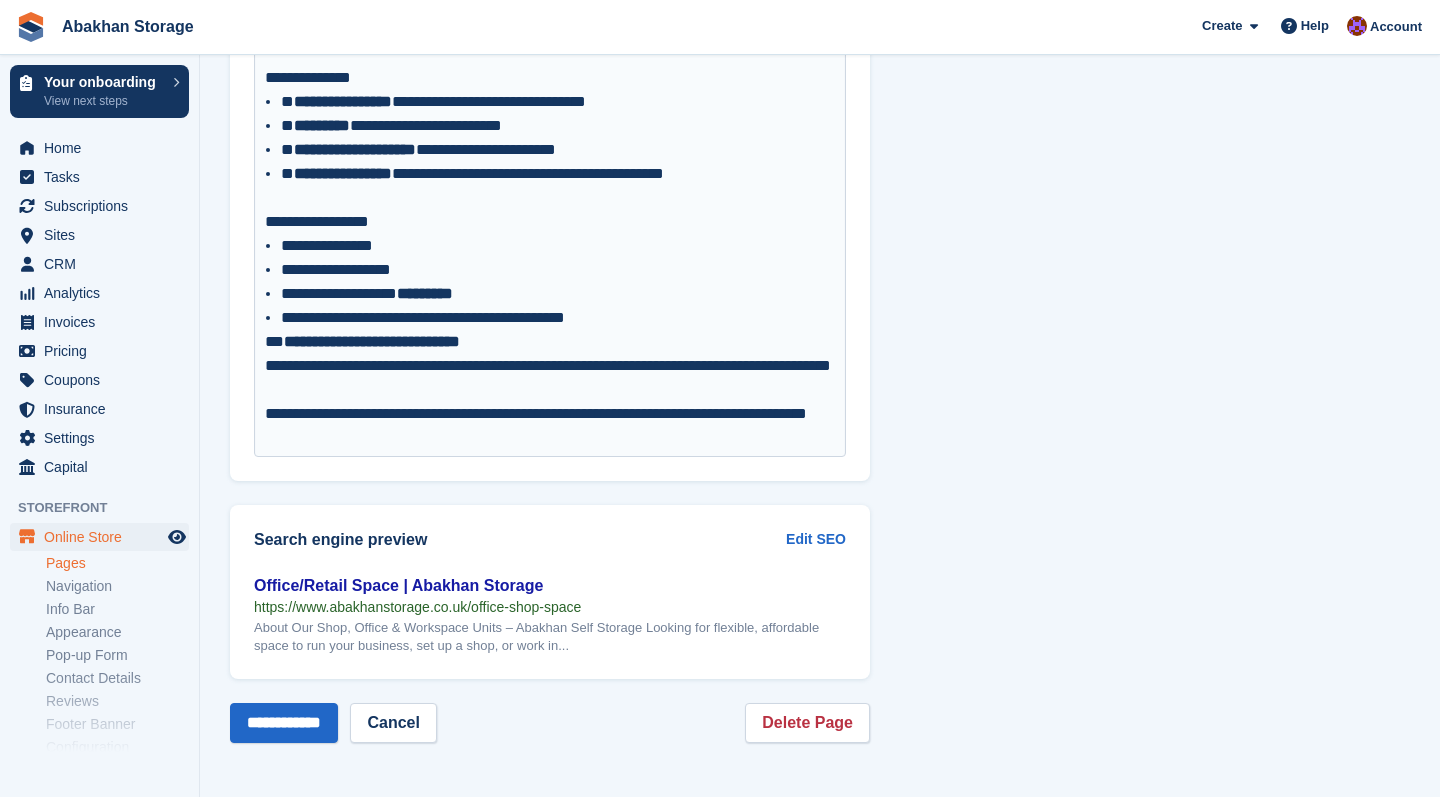 scroll, scrollTop: 719, scrollLeft: 0, axis: vertical 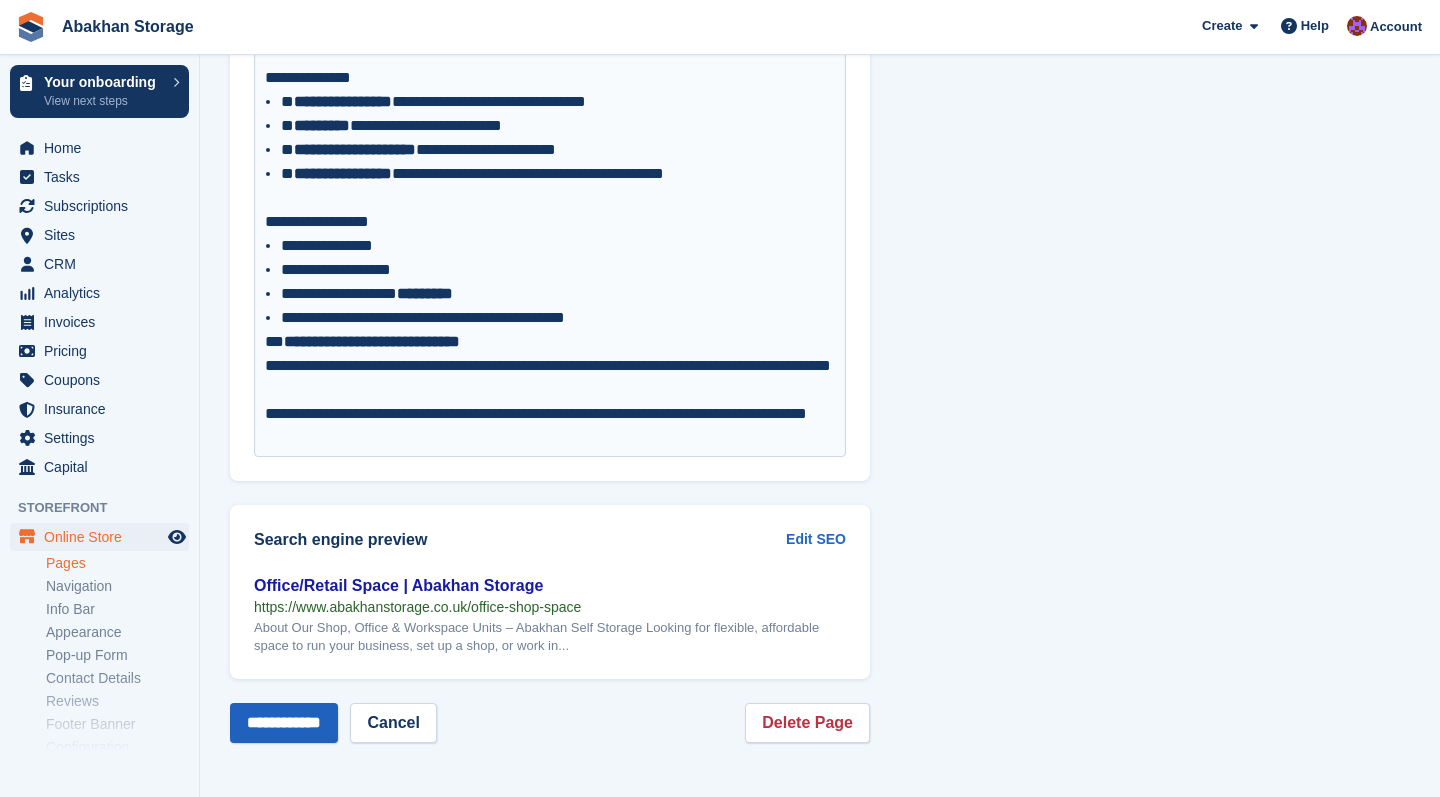 click on "**********" at bounding box center [284, 723] 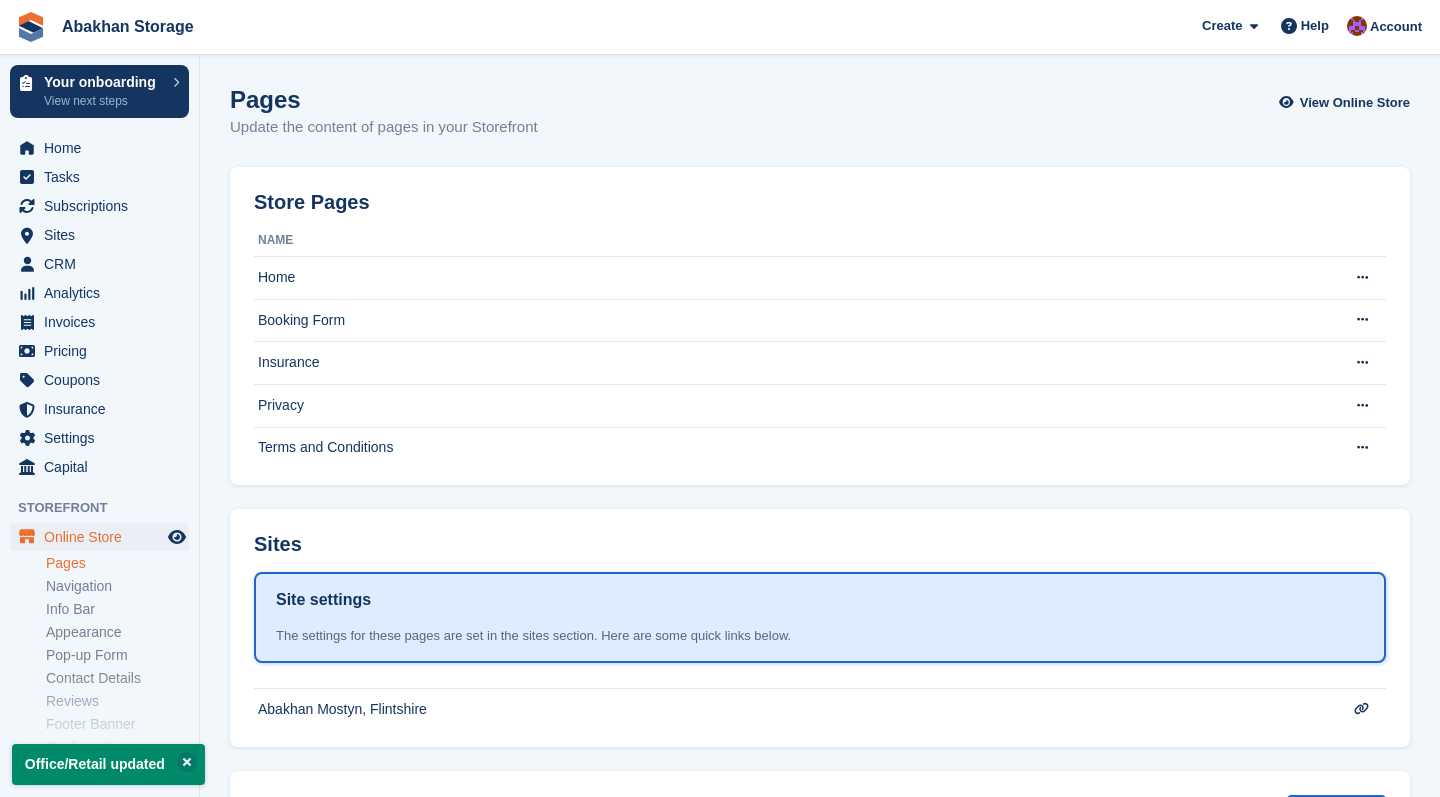 scroll, scrollTop: 0, scrollLeft: 0, axis: both 